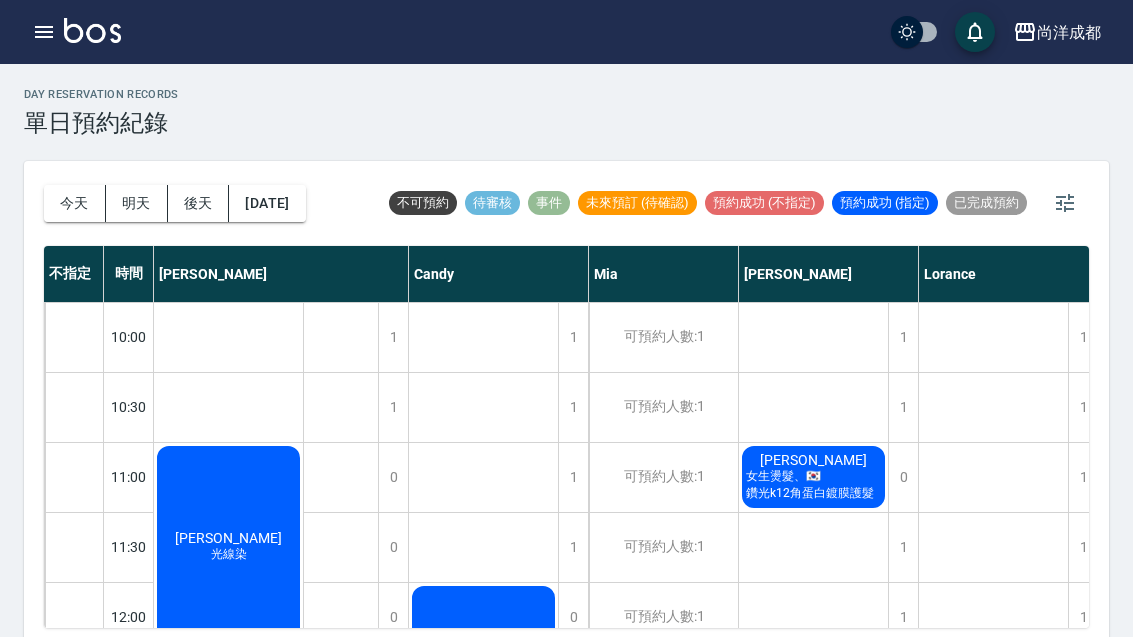 scroll, scrollTop: 0, scrollLeft: 0, axis: both 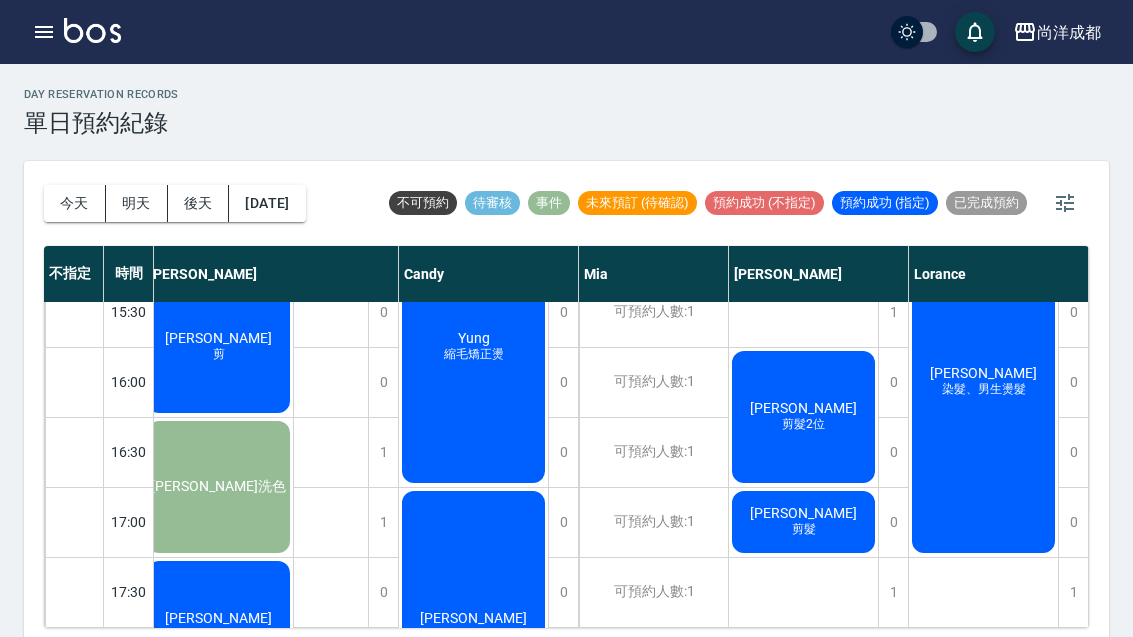 click on "明天" at bounding box center [137, 203] 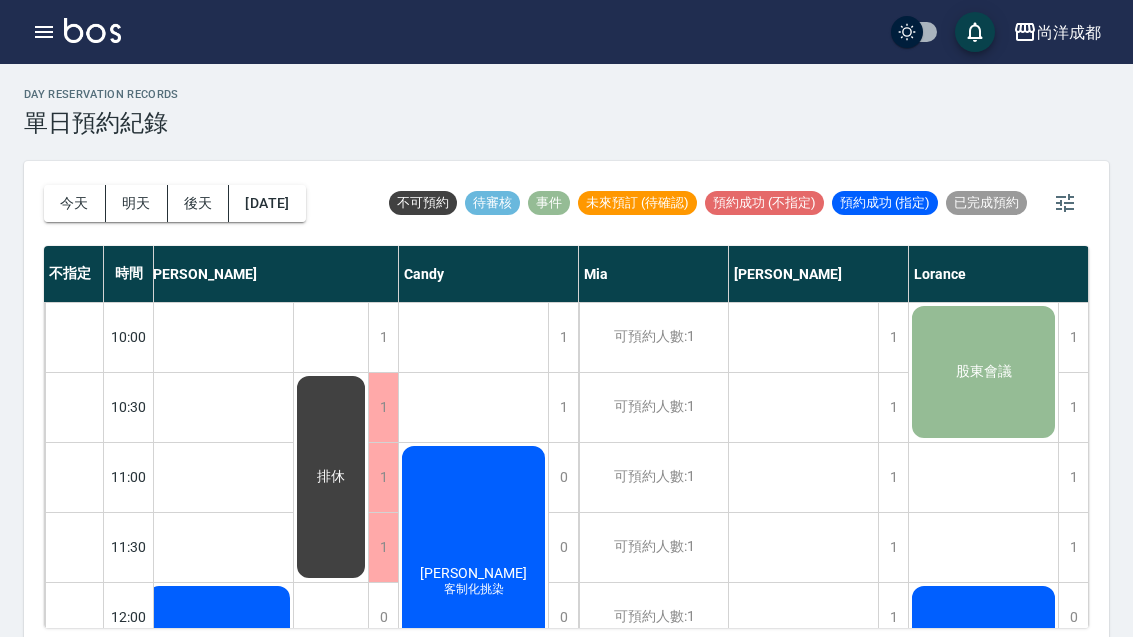 scroll, scrollTop: 0, scrollLeft: 10, axis: horizontal 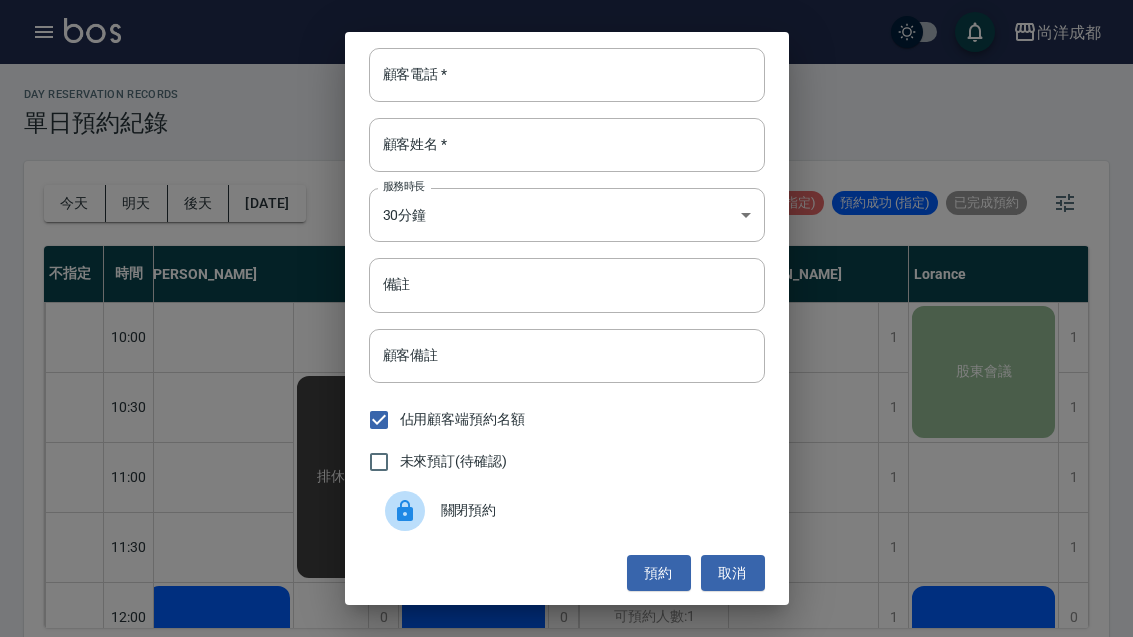 click on "顧客電話   *" at bounding box center [567, 75] 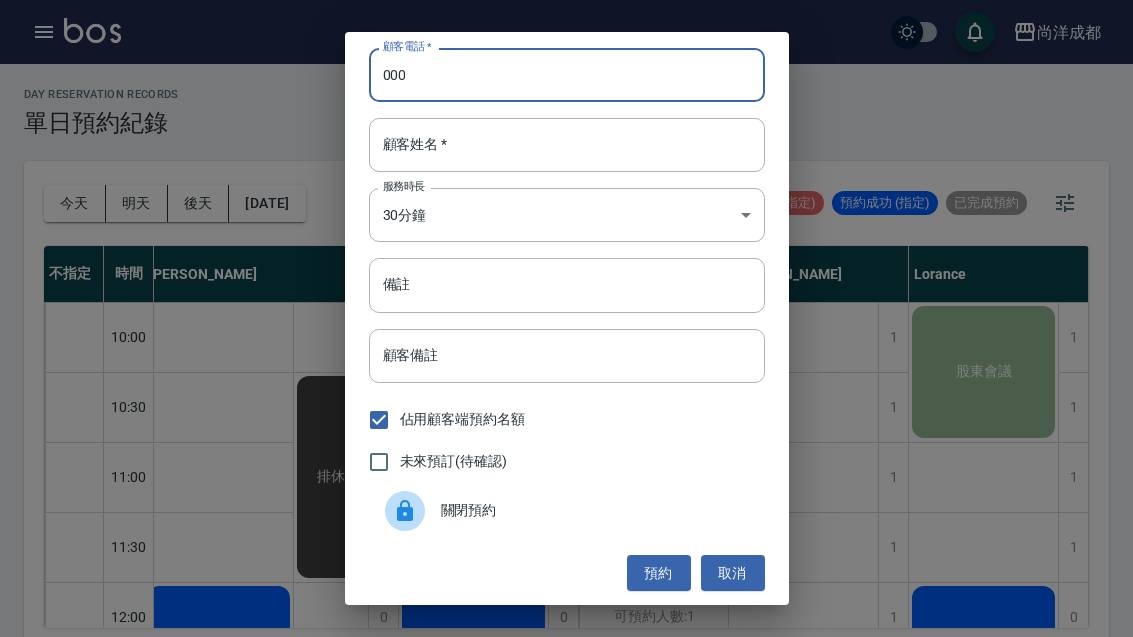 type on "000" 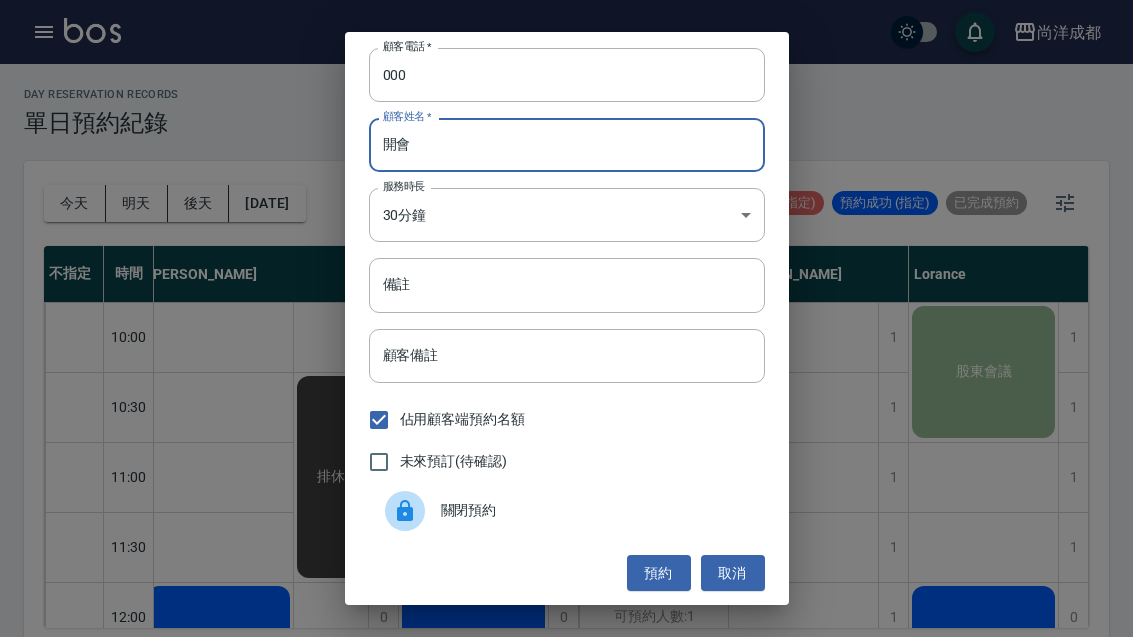 type on "開會" 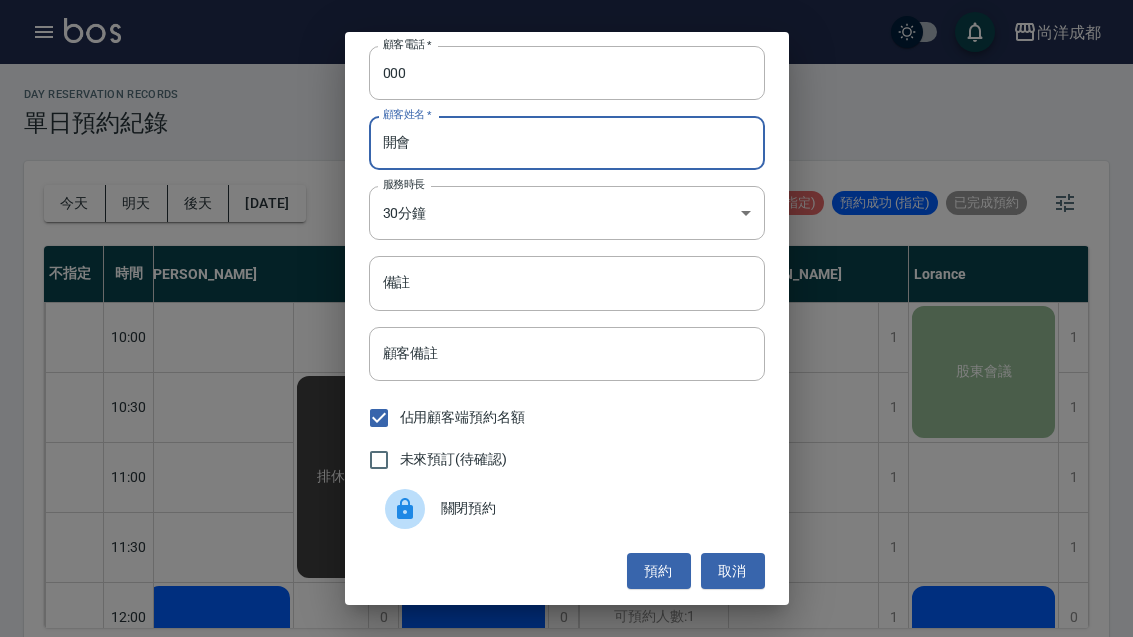 scroll, scrollTop: 2, scrollLeft: 0, axis: vertical 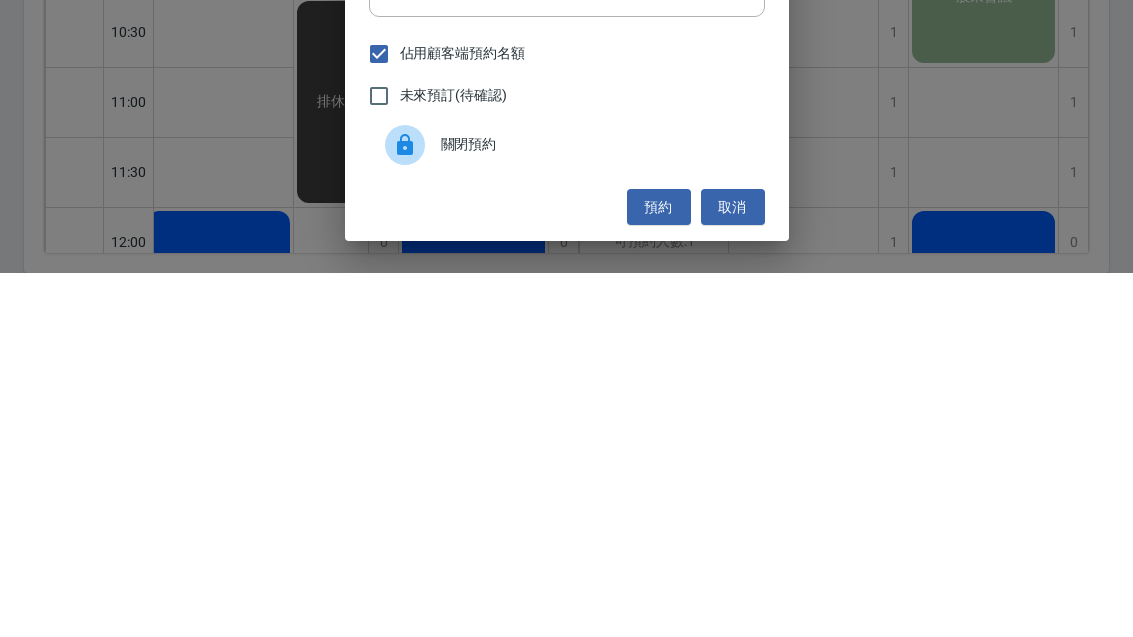 click on "佔用顧客端預約名額" at bounding box center (379, 418) 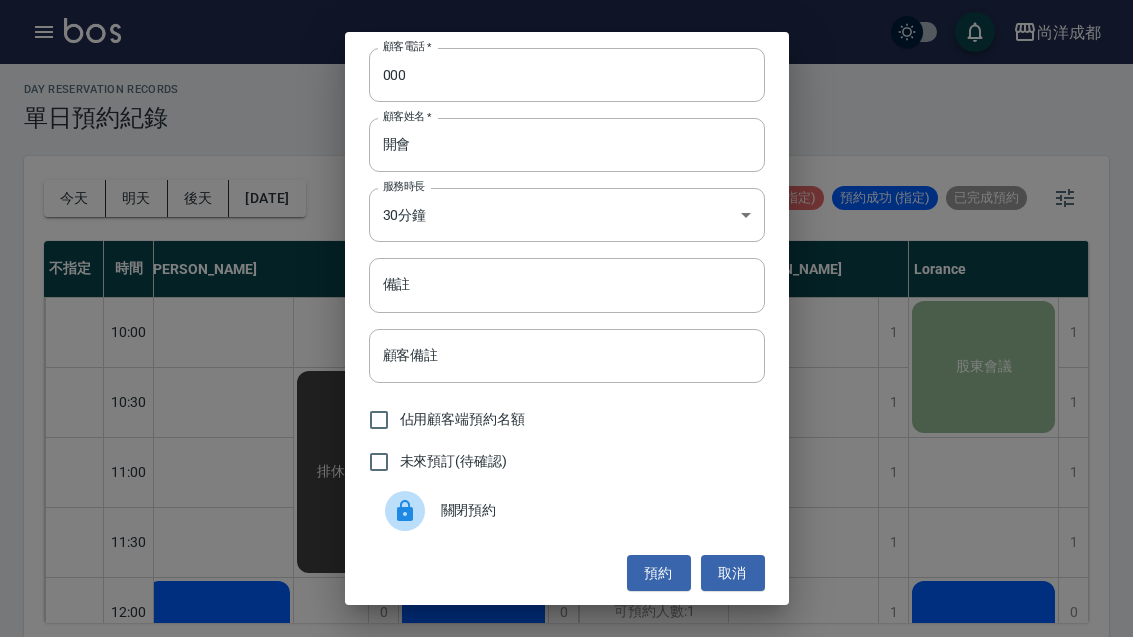 click on "預約" at bounding box center [659, 573] 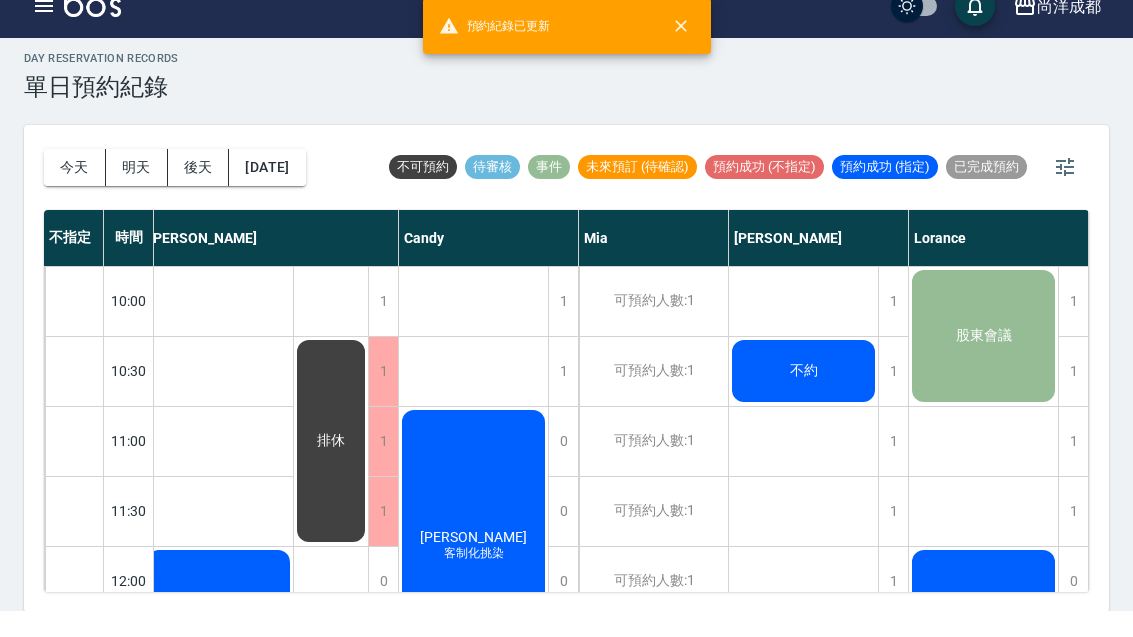 scroll, scrollTop: 5, scrollLeft: 0, axis: vertical 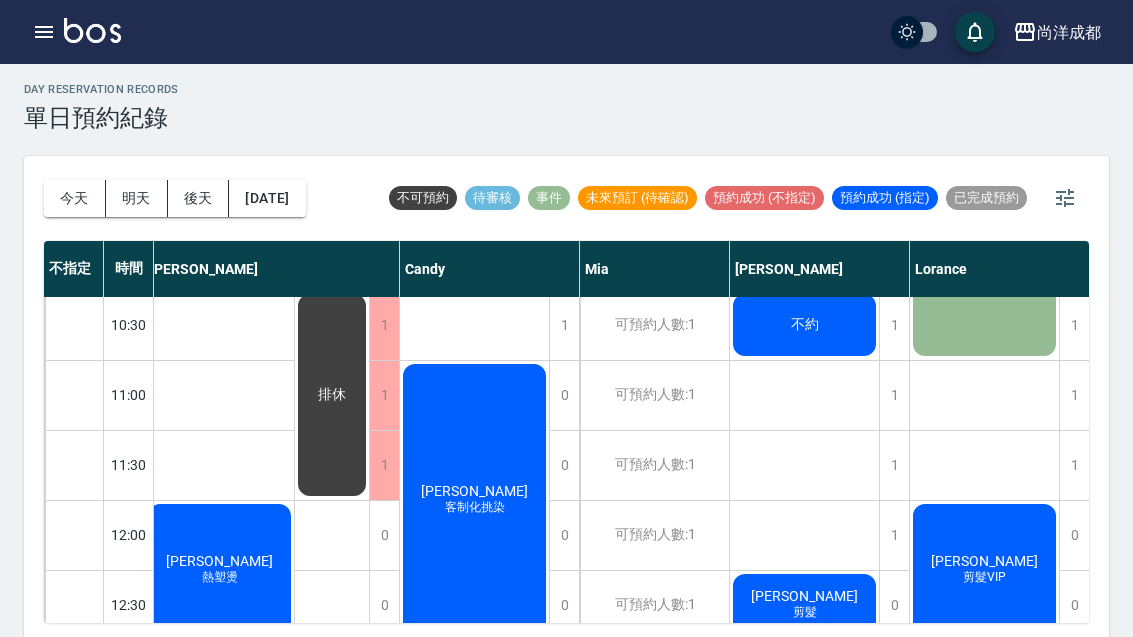 click on "不約" at bounding box center [219, 561] 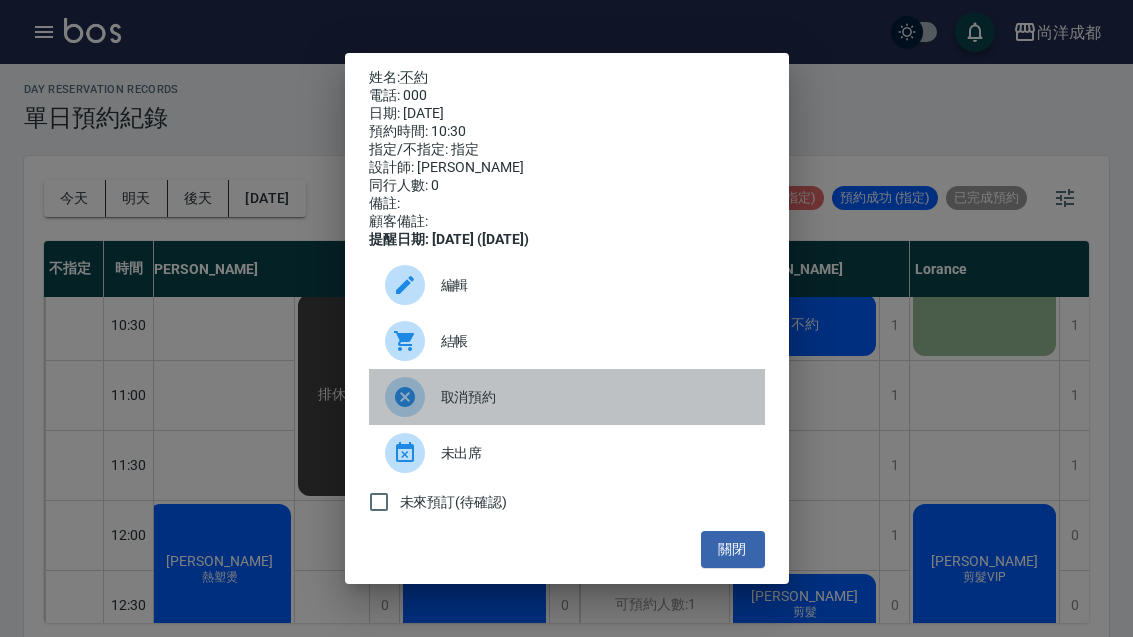 click 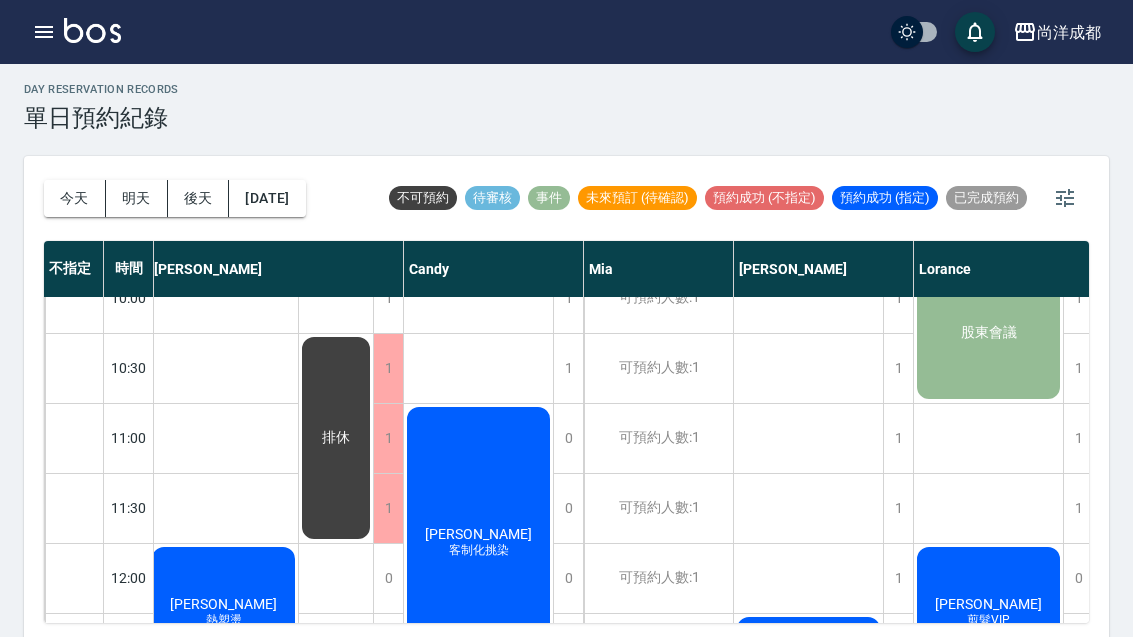 scroll, scrollTop: 34, scrollLeft: 7, axis: both 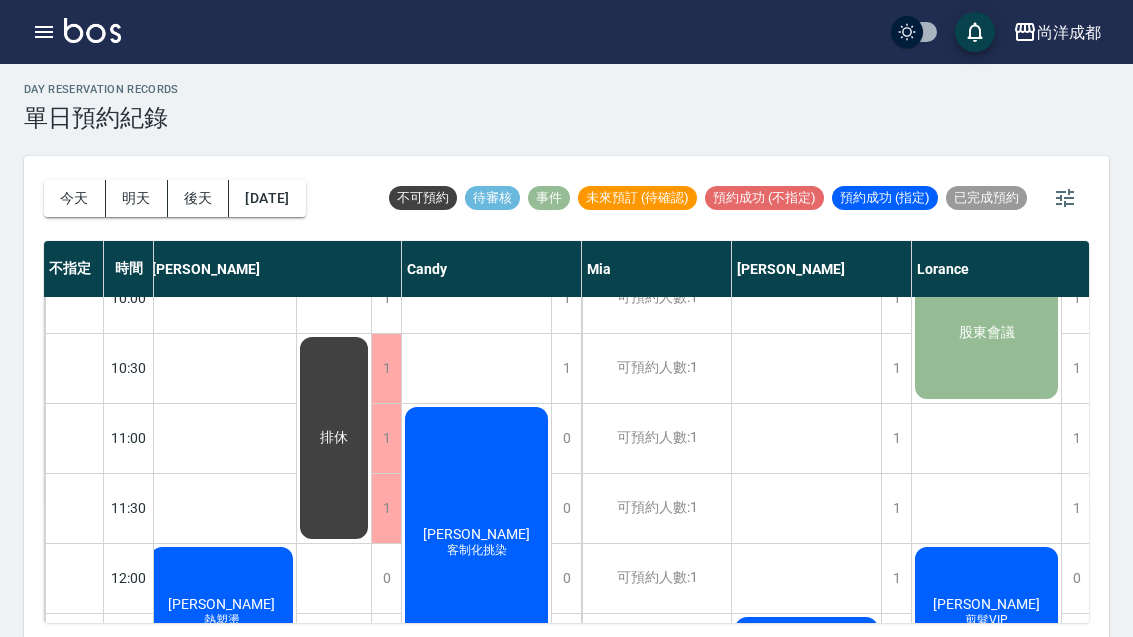 click on "今天" at bounding box center [75, 198] 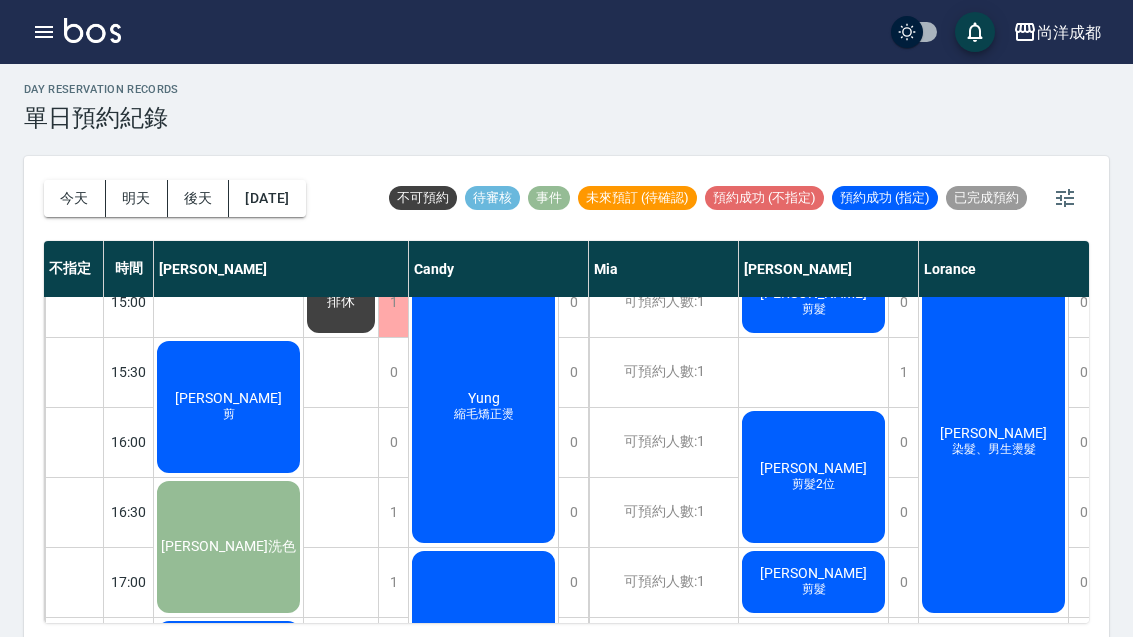 scroll, scrollTop: 884, scrollLeft: -1, axis: both 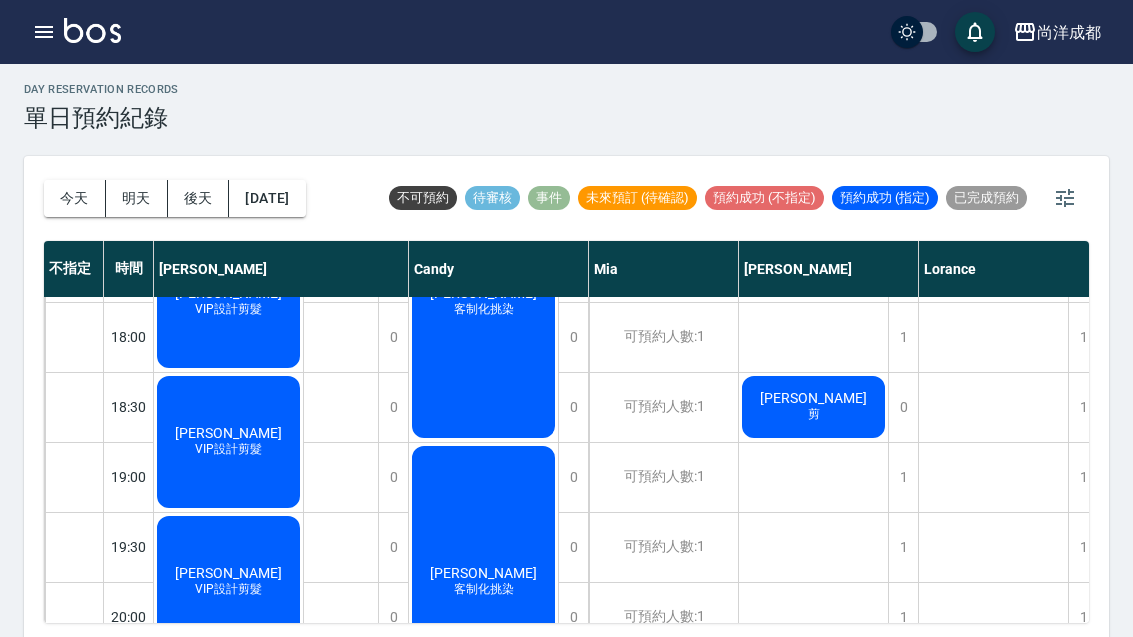 click on "明天" at bounding box center (137, 198) 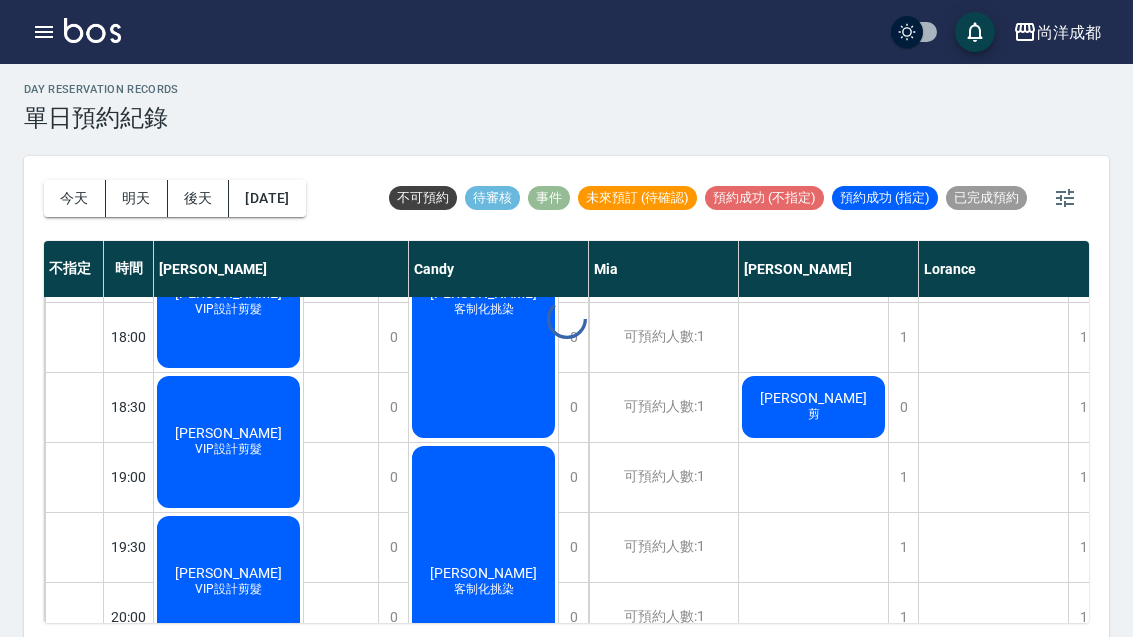 scroll, scrollTop: 1086, scrollLeft: 0, axis: vertical 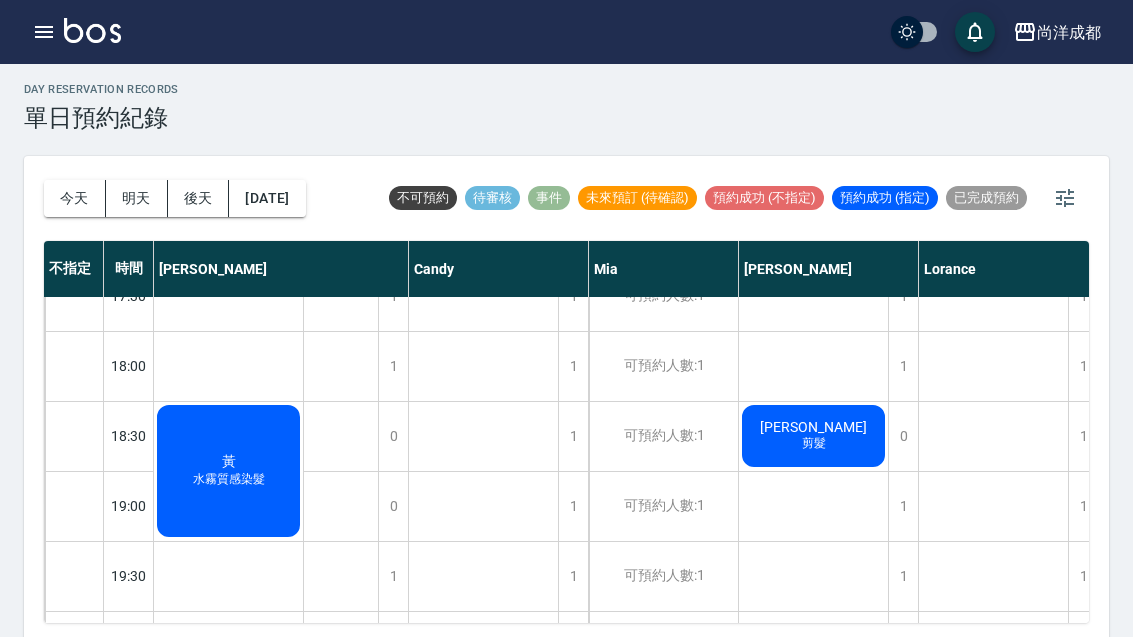 click on "後天" at bounding box center [199, 198] 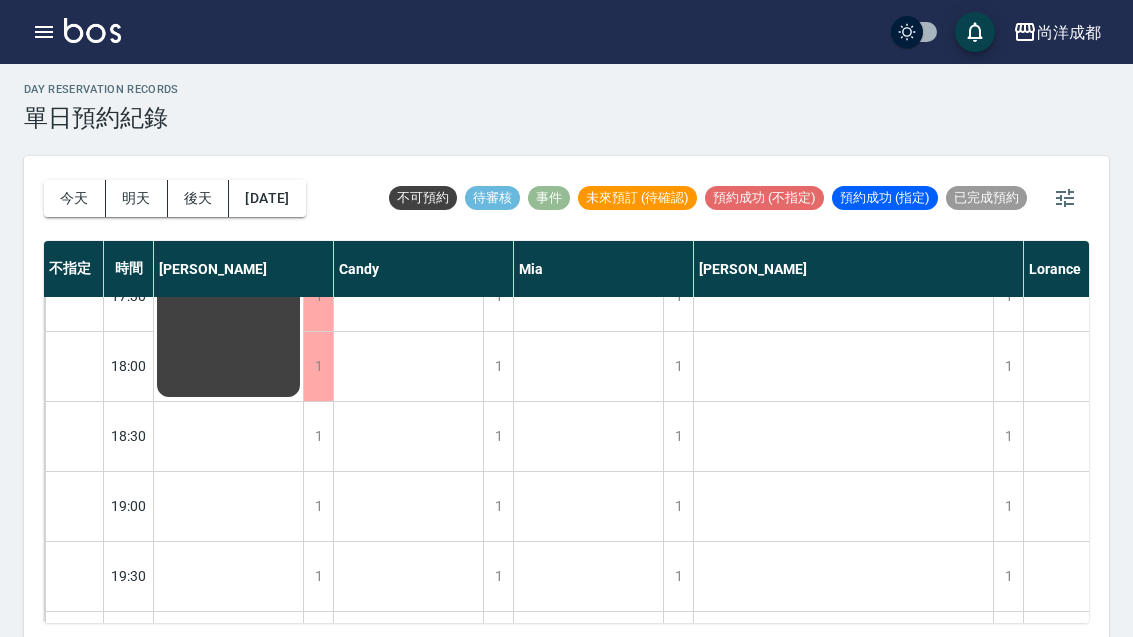 click on "明天" at bounding box center (137, 198) 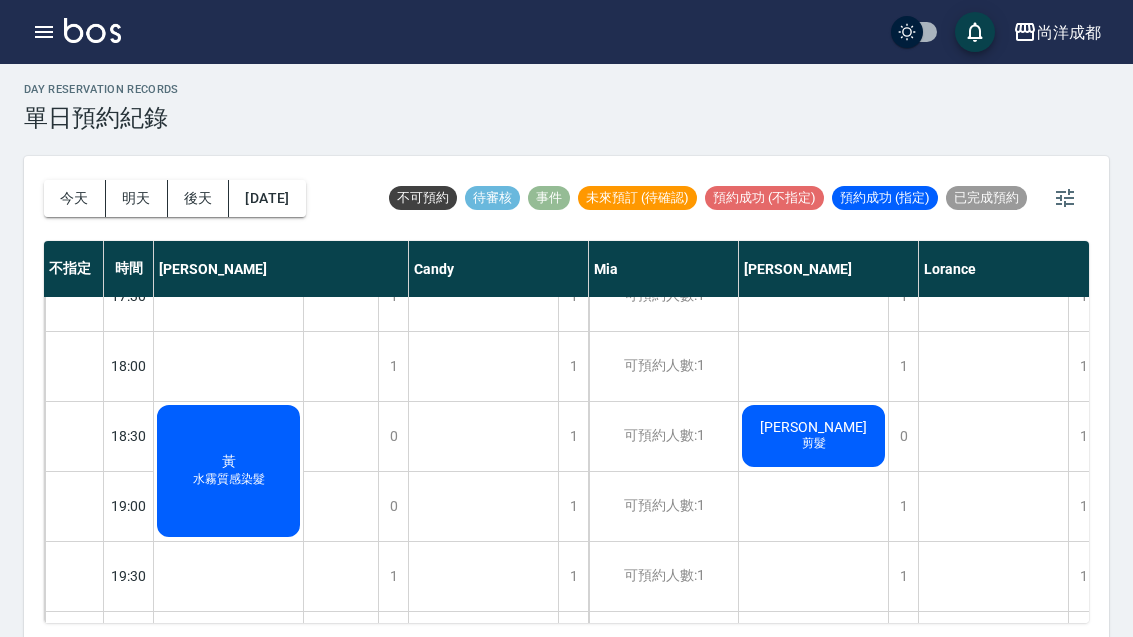 click on "[DATE]" at bounding box center (267, 198) 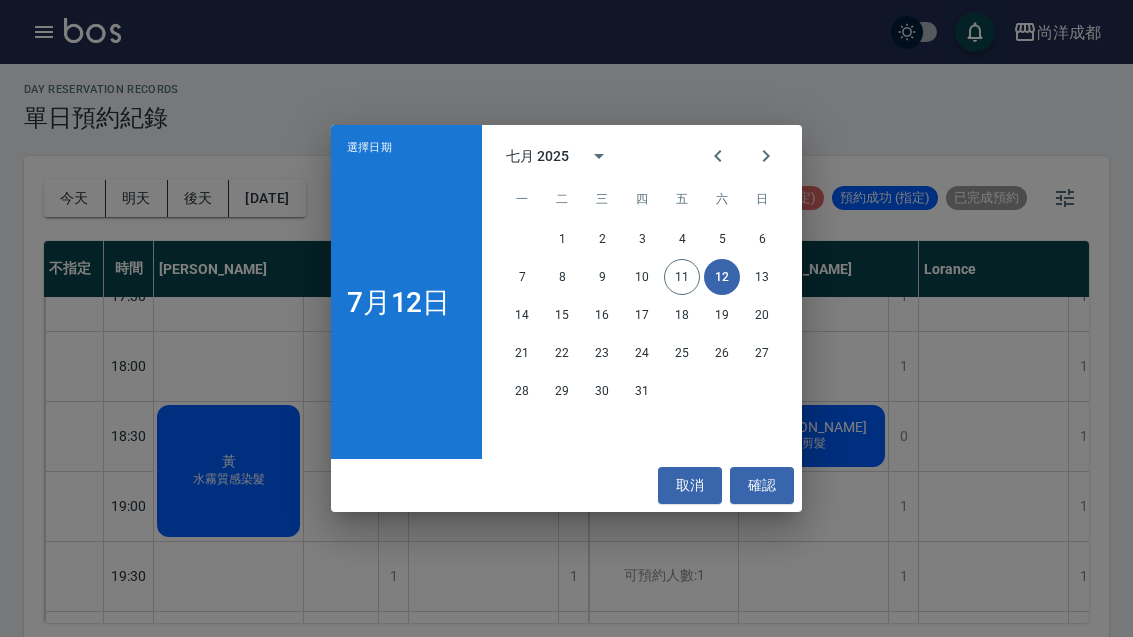 click 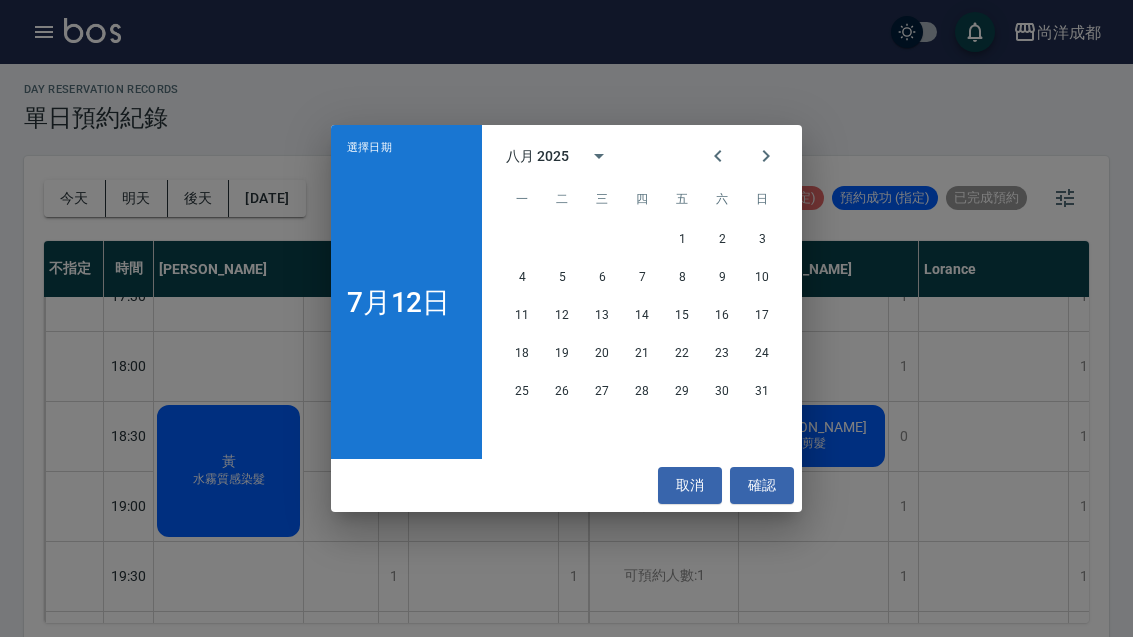 click on "11" at bounding box center (522, 315) 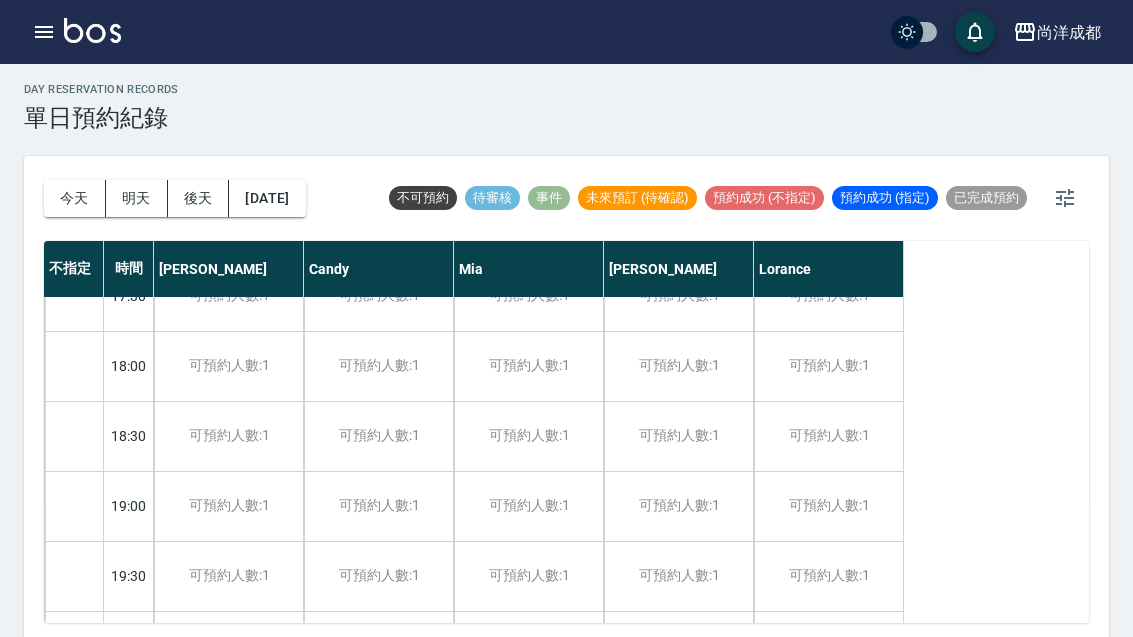 click on "可預約人數:1" at bounding box center (528, 506) 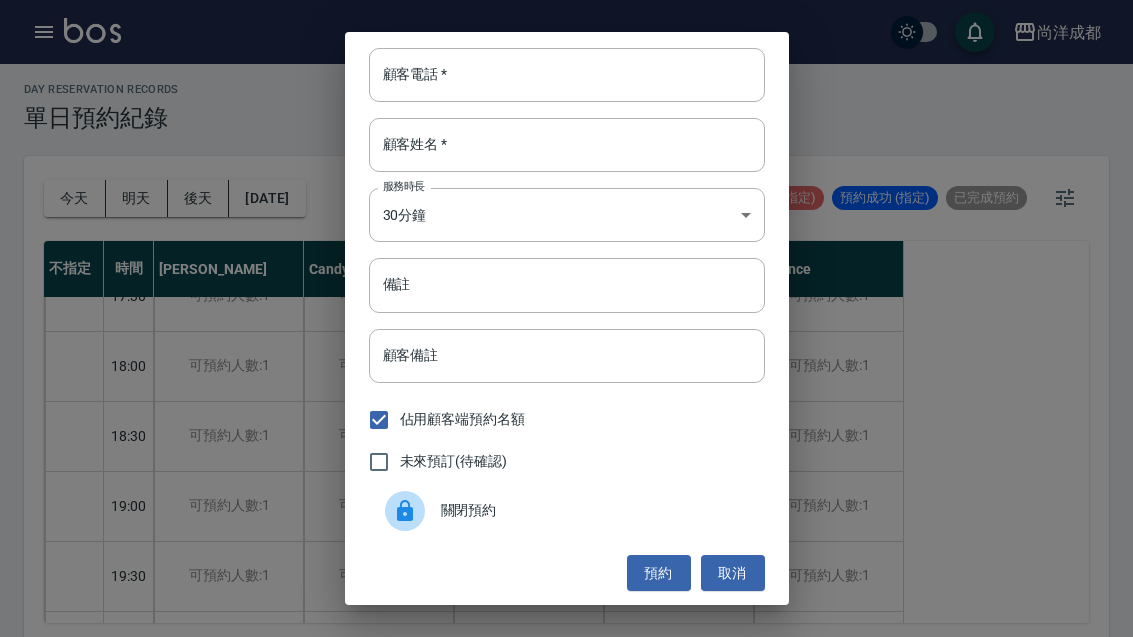 click on "顧客電話   * 顧客電話   * 顧客姓名   * 顧客姓名   * 服務時長 30分鐘 1 服務時長 備註 備註 顧客備註 顧客備註 佔用顧客端預約名額 未來預訂(待確認) 關閉預約 預約 取消" at bounding box center [566, 318] 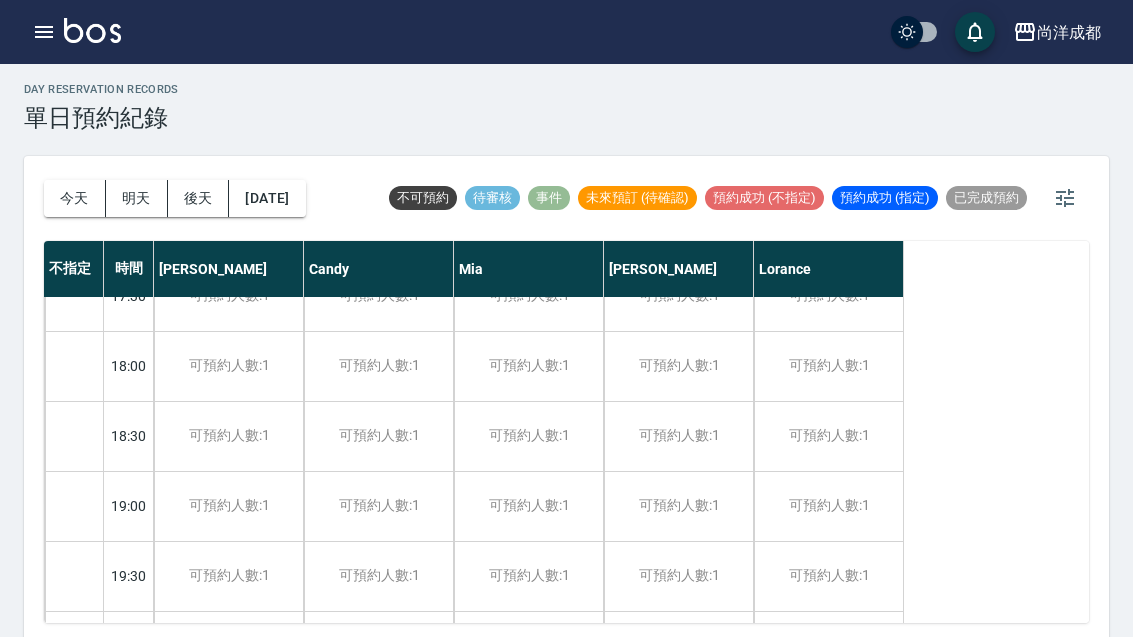 click on "[DATE]" at bounding box center [267, 198] 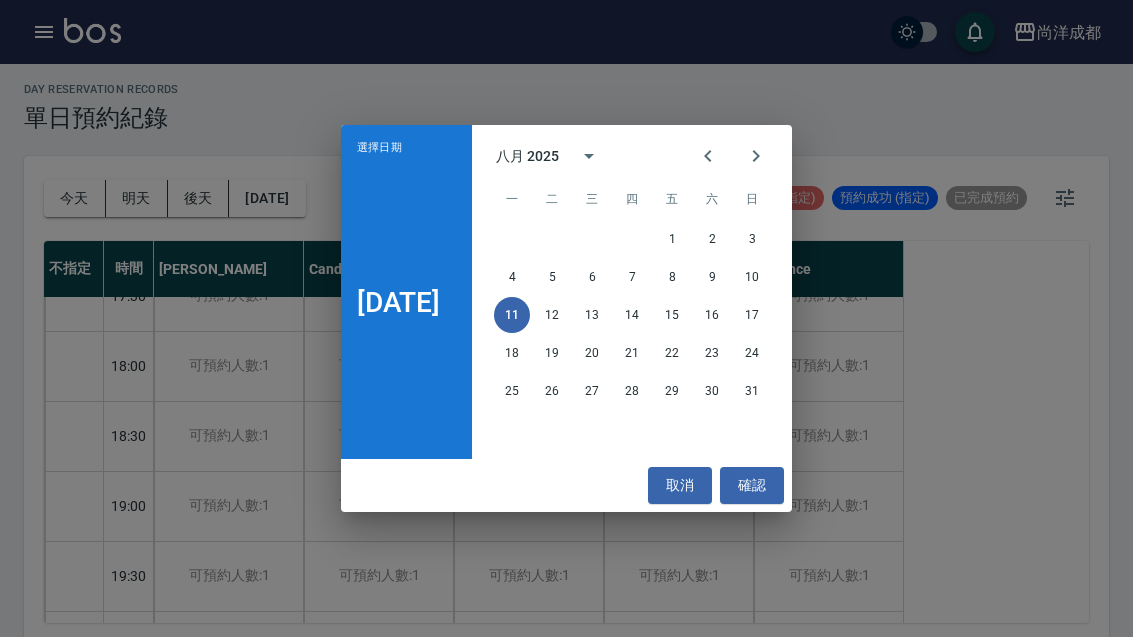 click 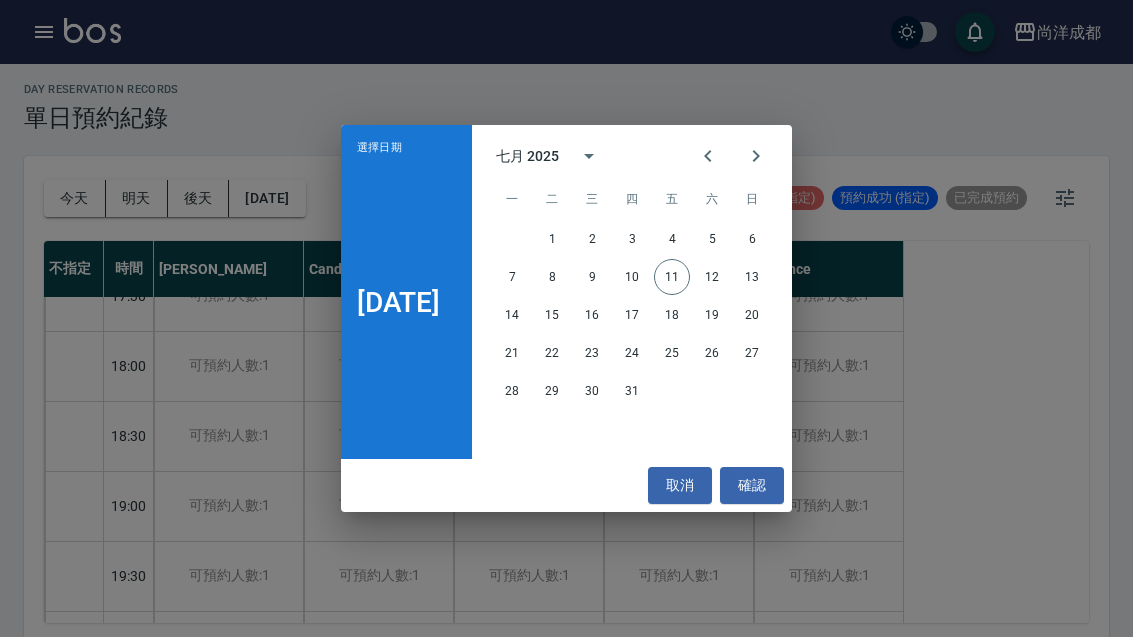click on "14" at bounding box center (512, 315) 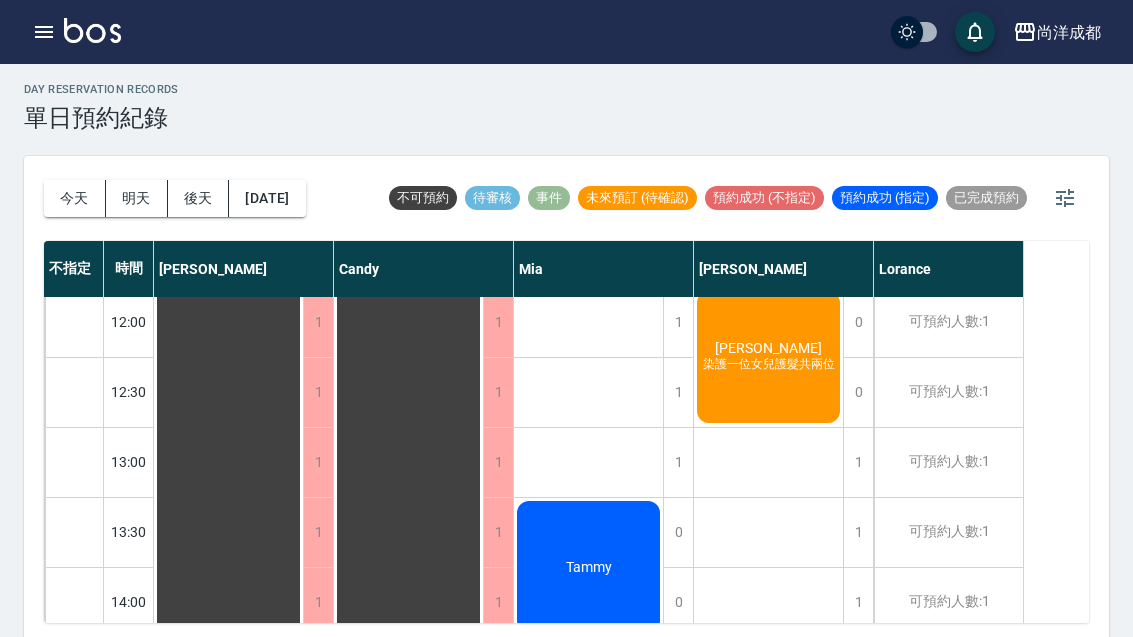 scroll, scrollTop: 294, scrollLeft: 0, axis: vertical 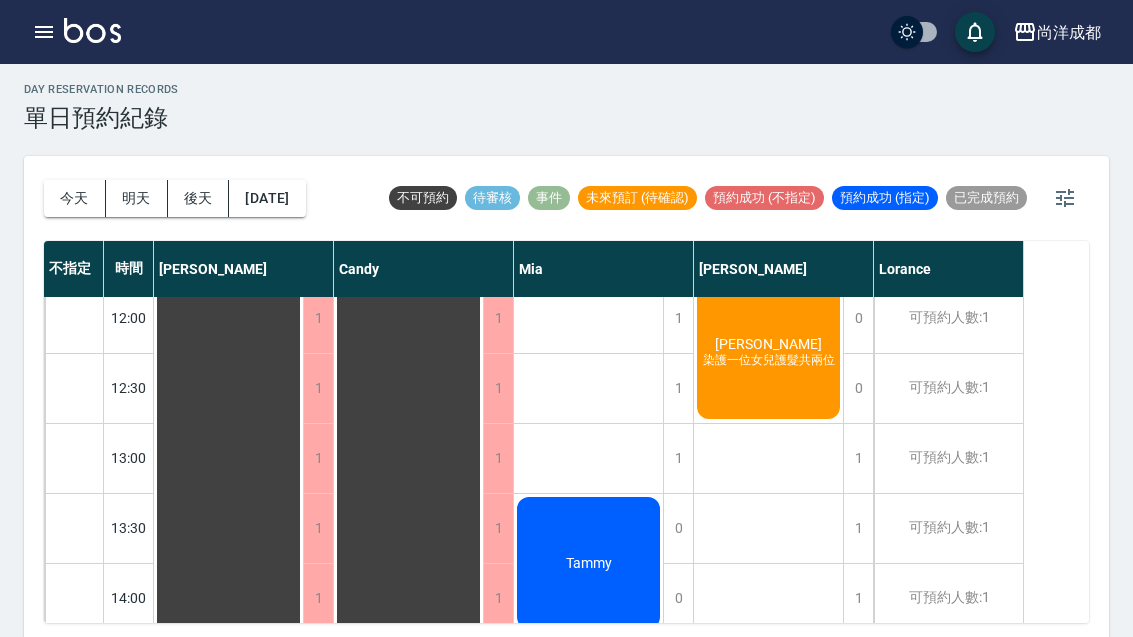 click on "[DATE]" at bounding box center [267, 198] 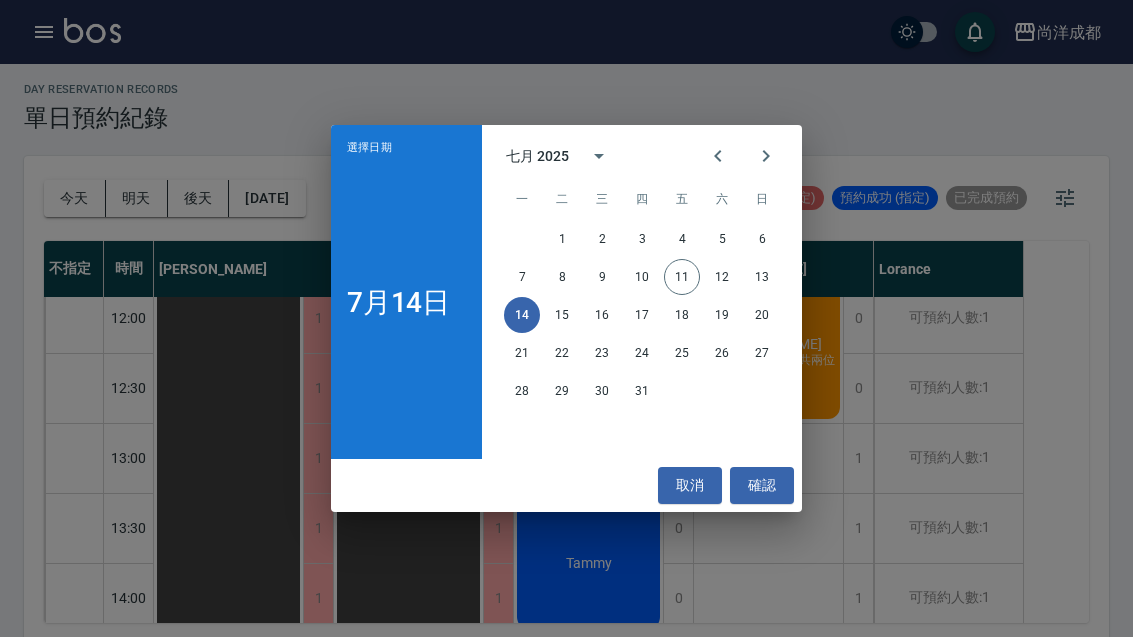 click on "15" at bounding box center [562, 315] 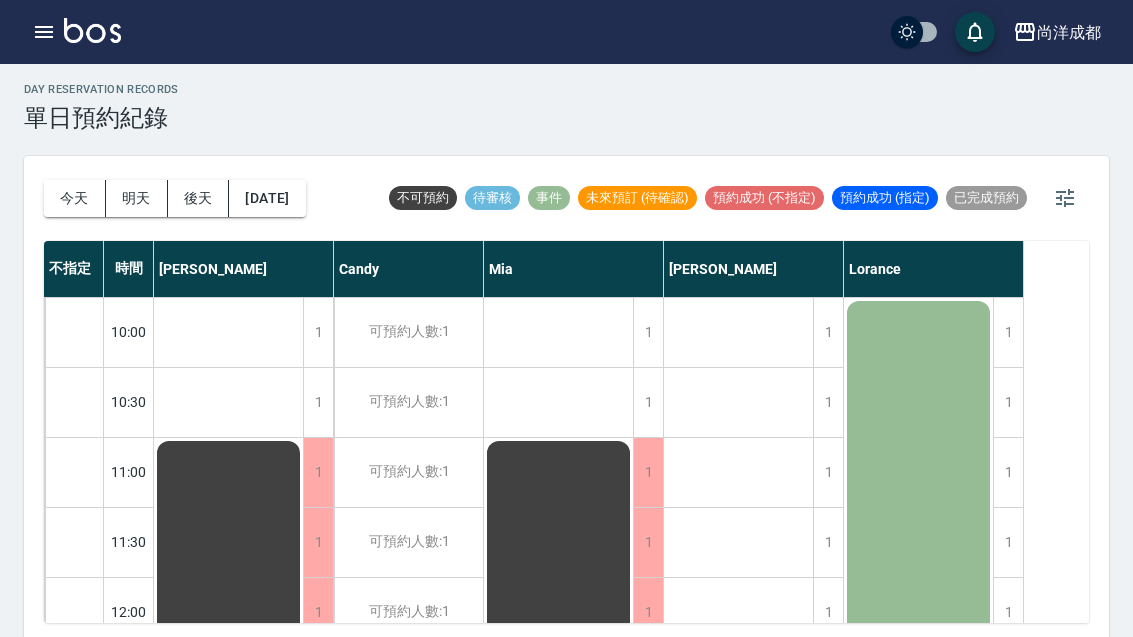 scroll, scrollTop: 0, scrollLeft: 0, axis: both 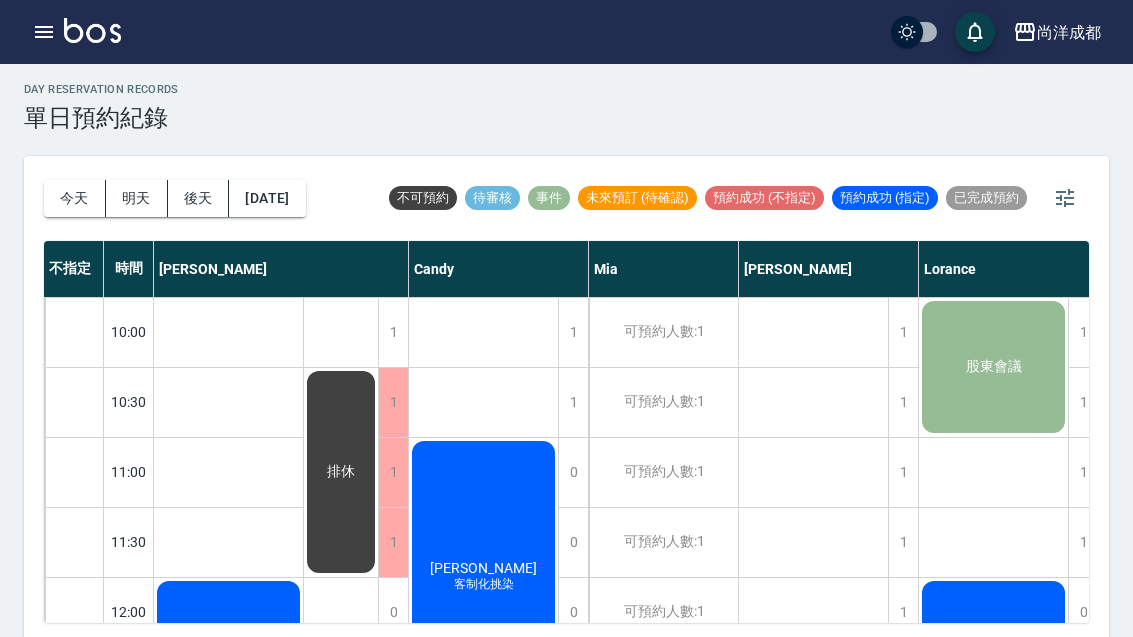 click on "今天" at bounding box center [75, 198] 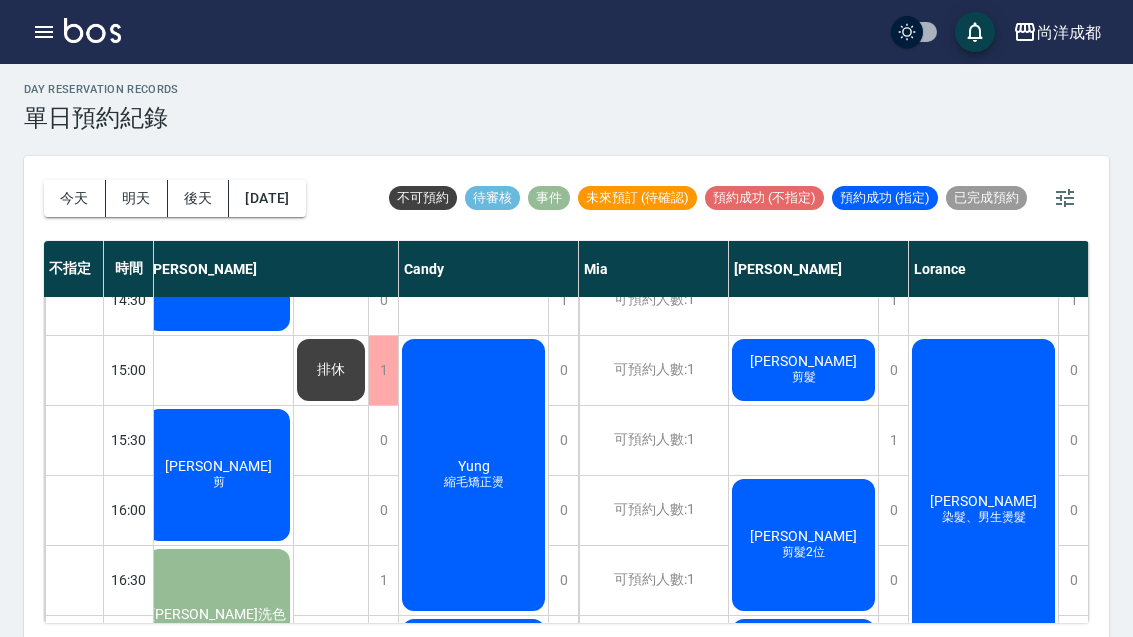 scroll, scrollTop: 662, scrollLeft: 10, axis: both 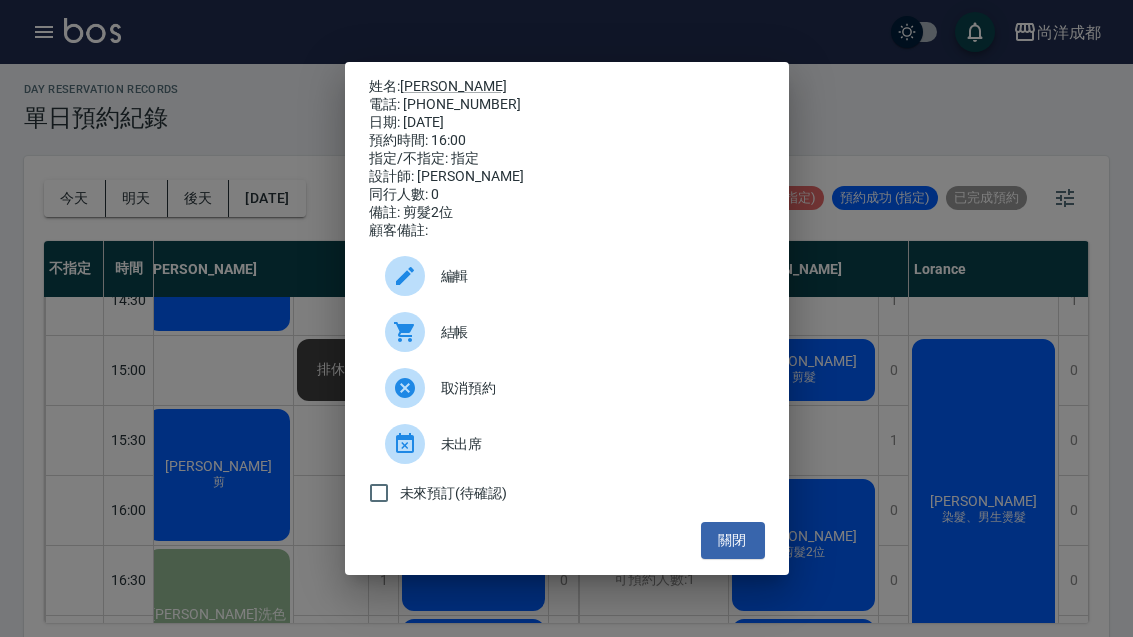 click on "姓名:  [PERSON_NAME] 電話: [PHONE_NUMBER] 日期: [DATE] 預約時間: 16:00 指定/不指定: 指定 設計師: [PERSON_NAME] 同行人數: 0 備註: 剪髮2位 顧客備註:  編輯 結帳 取消預約 未出席 未來預訂(待確認) 關閉" at bounding box center [566, 318] 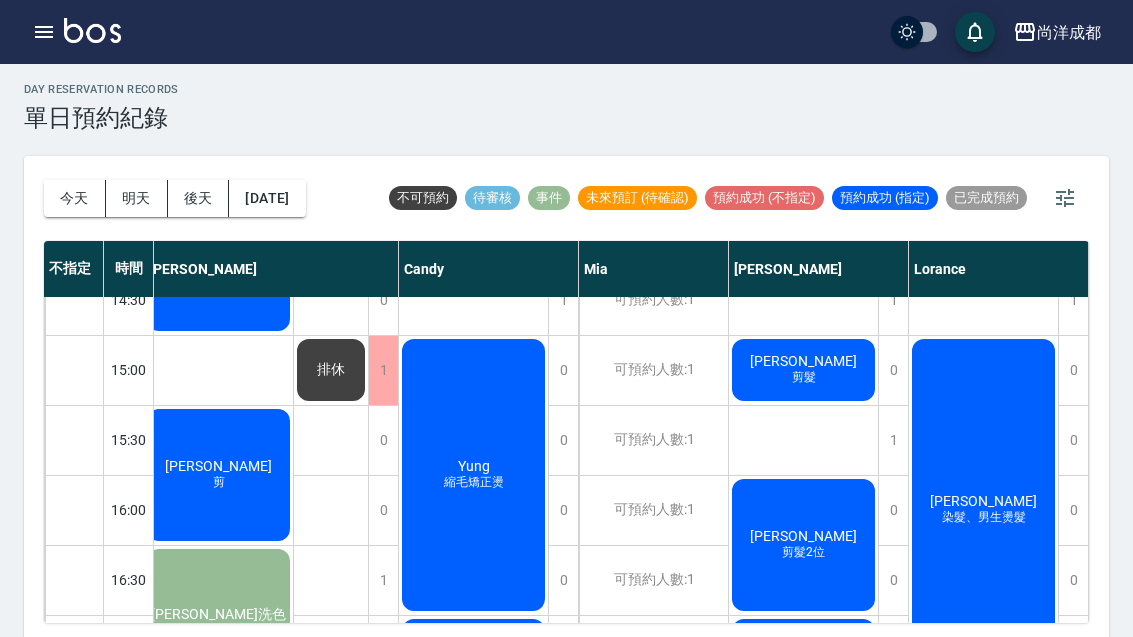 click on "[PERSON_NAME]" at bounding box center [218, -129] 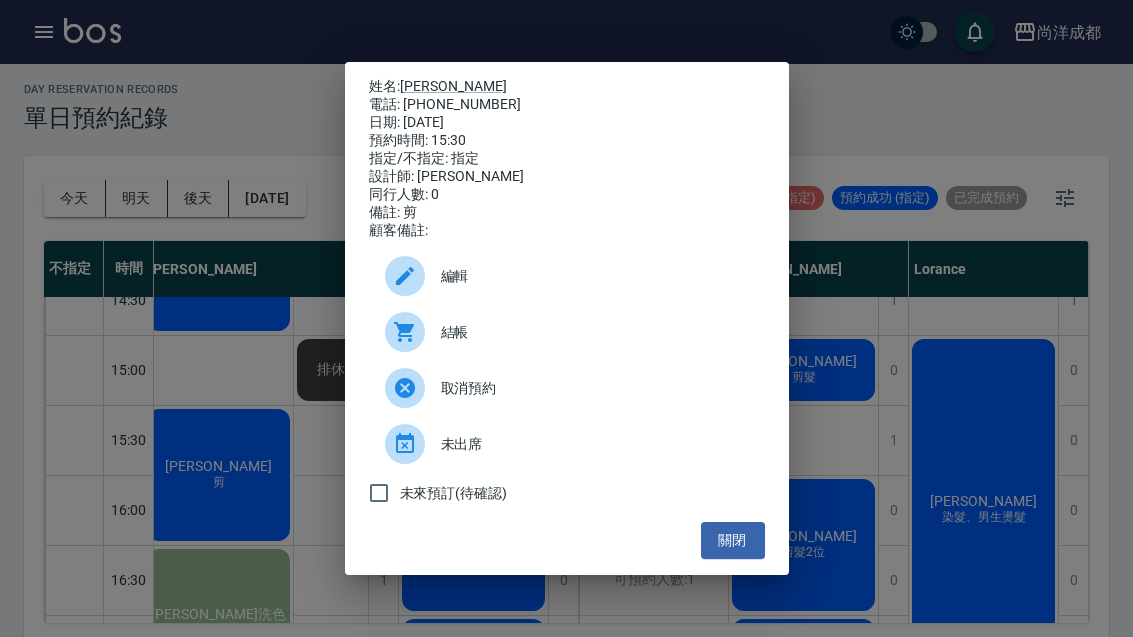 click on "關閉" at bounding box center [733, 540] 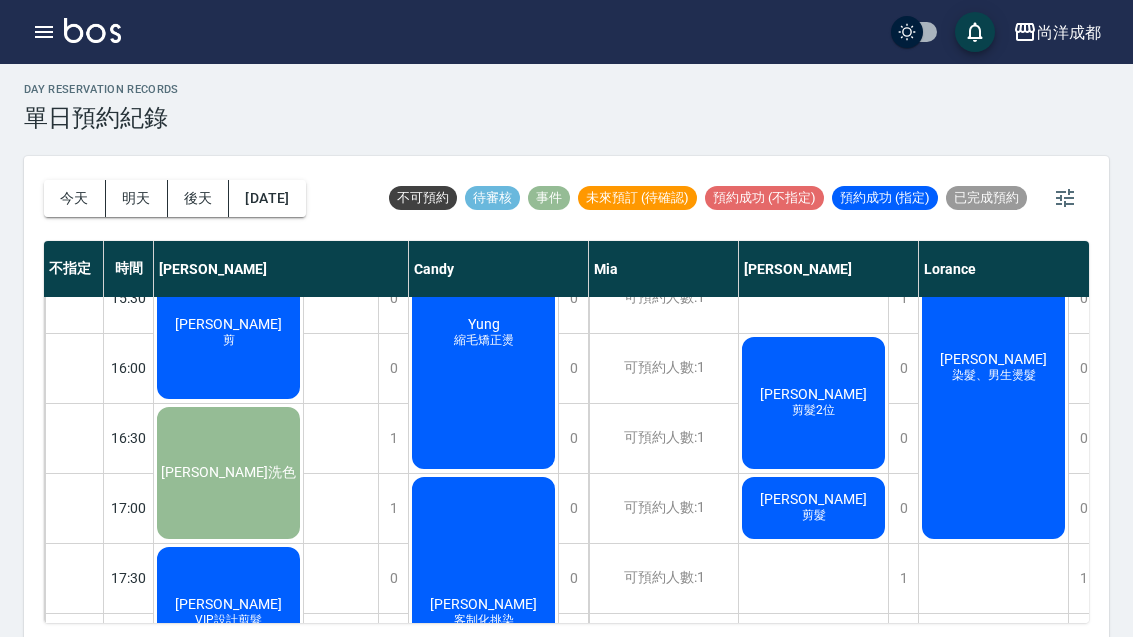 scroll, scrollTop: 789, scrollLeft: 0, axis: vertical 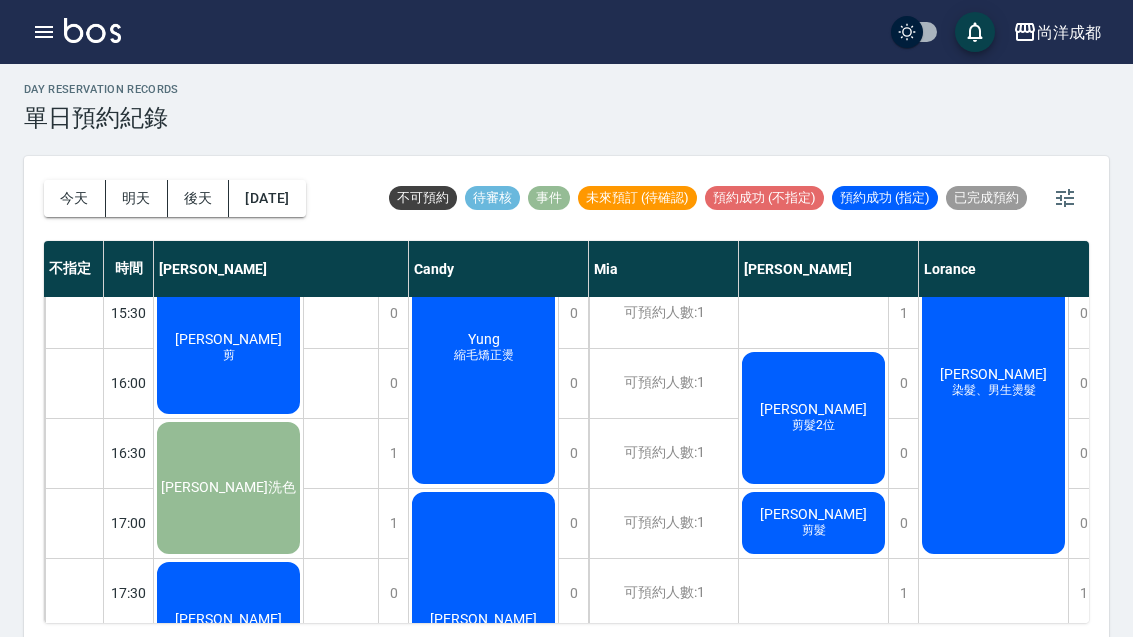 click on "剪髮" at bounding box center [229, -240] 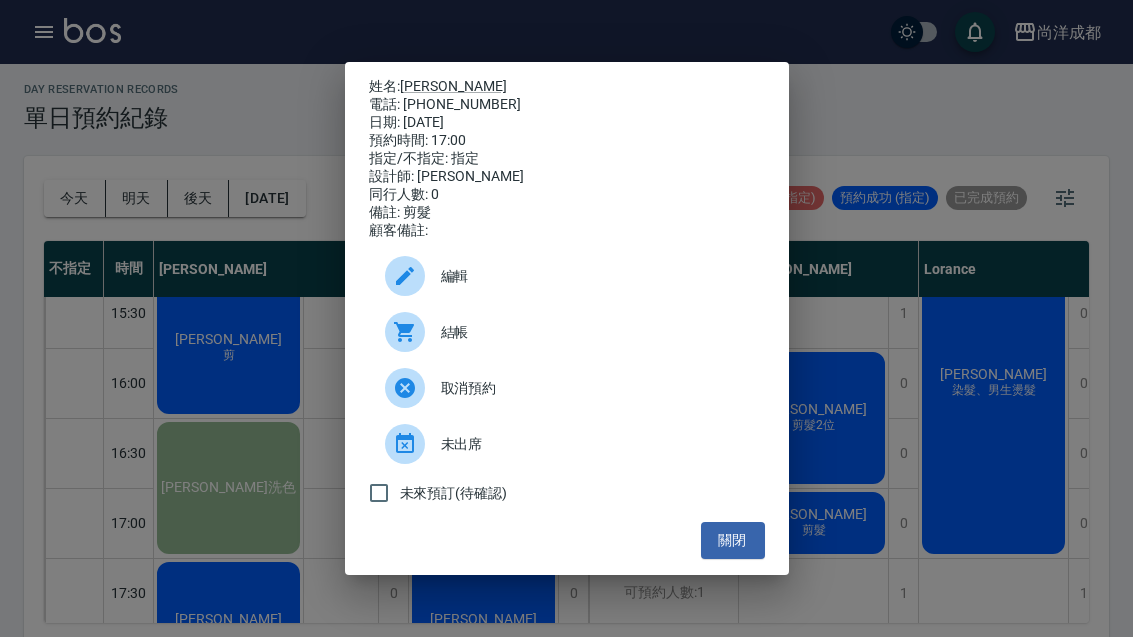 click on "關閉" at bounding box center (733, 540) 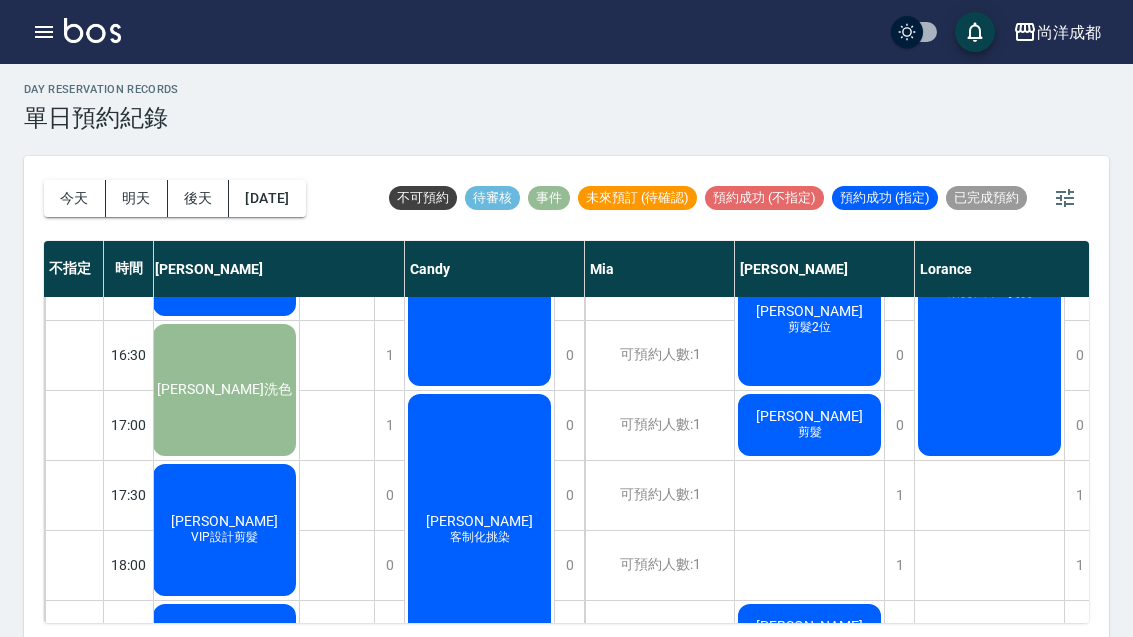 scroll, scrollTop: 894, scrollLeft: 4, axis: both 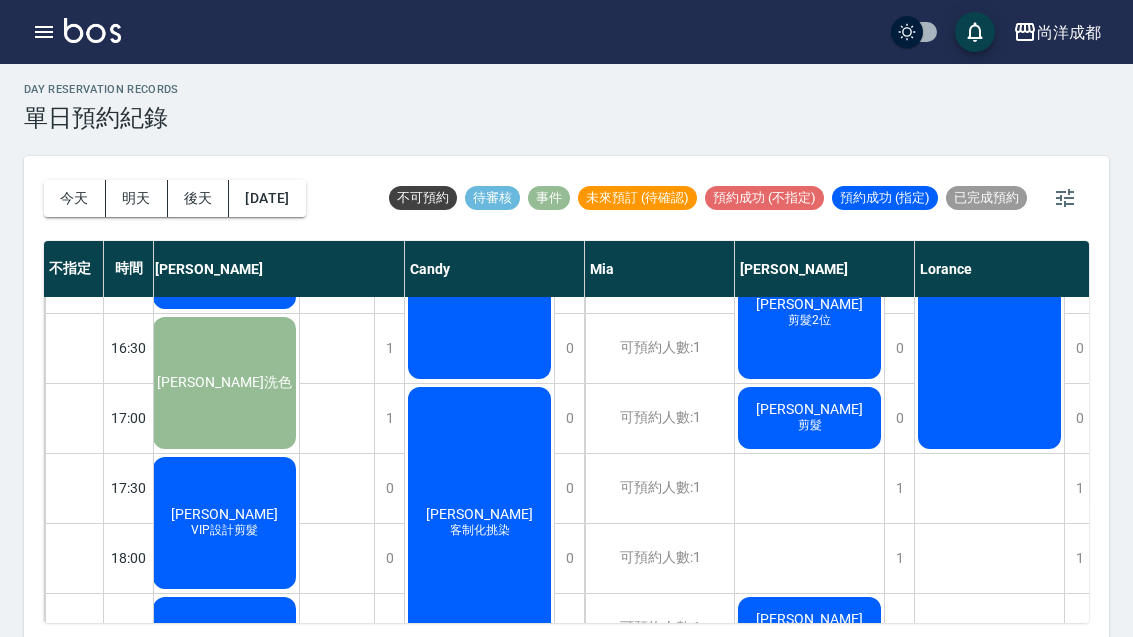 click on "[PERSON_NAME] 剪髮" at bounding box center [224, -352] 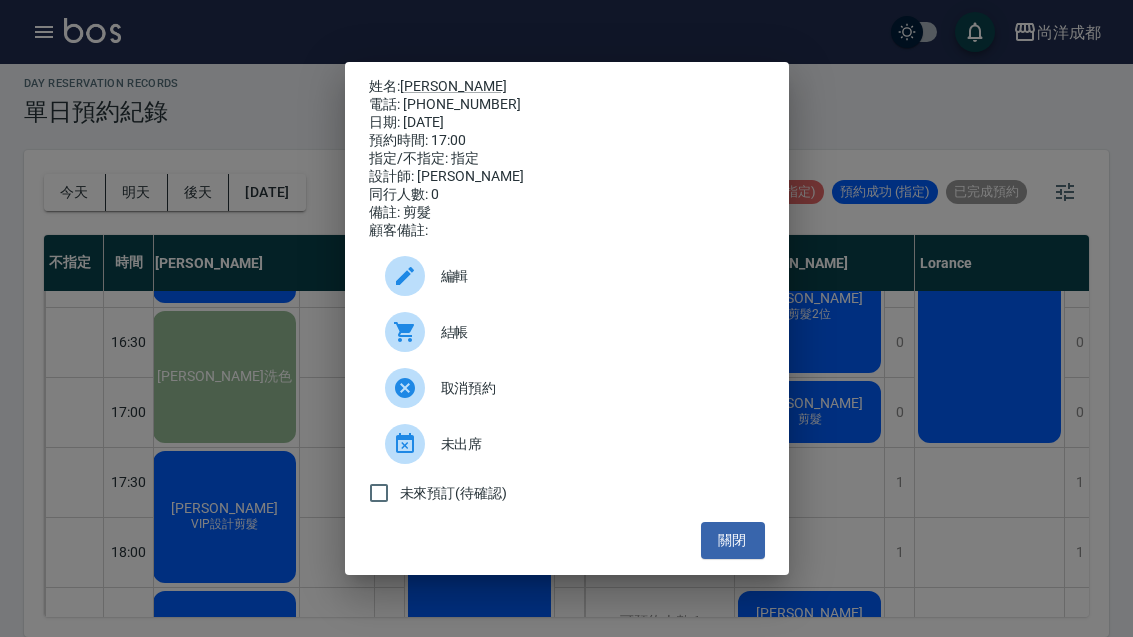 scroll, scrollTop: 62, scrollLeft: 0, axis: vertical 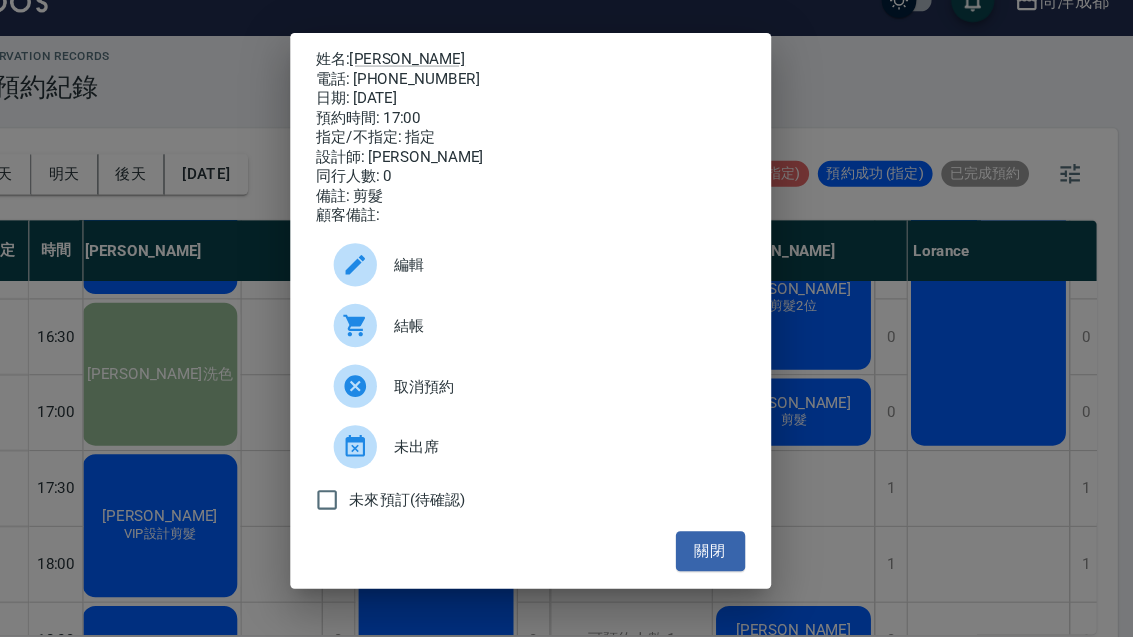 click on "關閉" at bounding box center (733, 540) 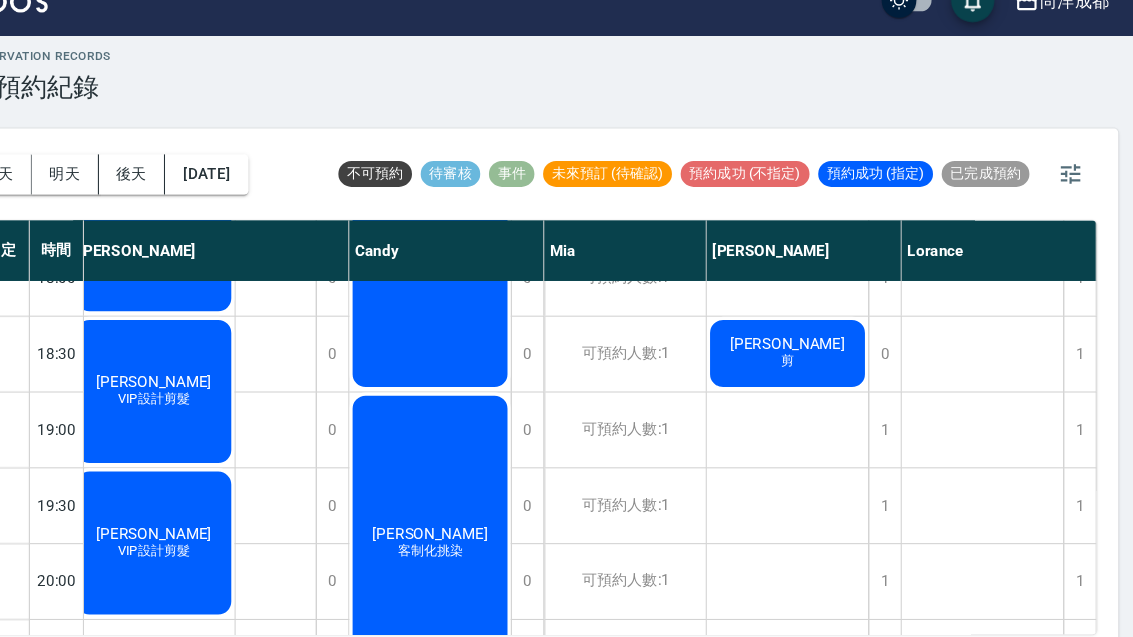scroll, scrollTop: 1156, scrollLeft: 10, axis: both 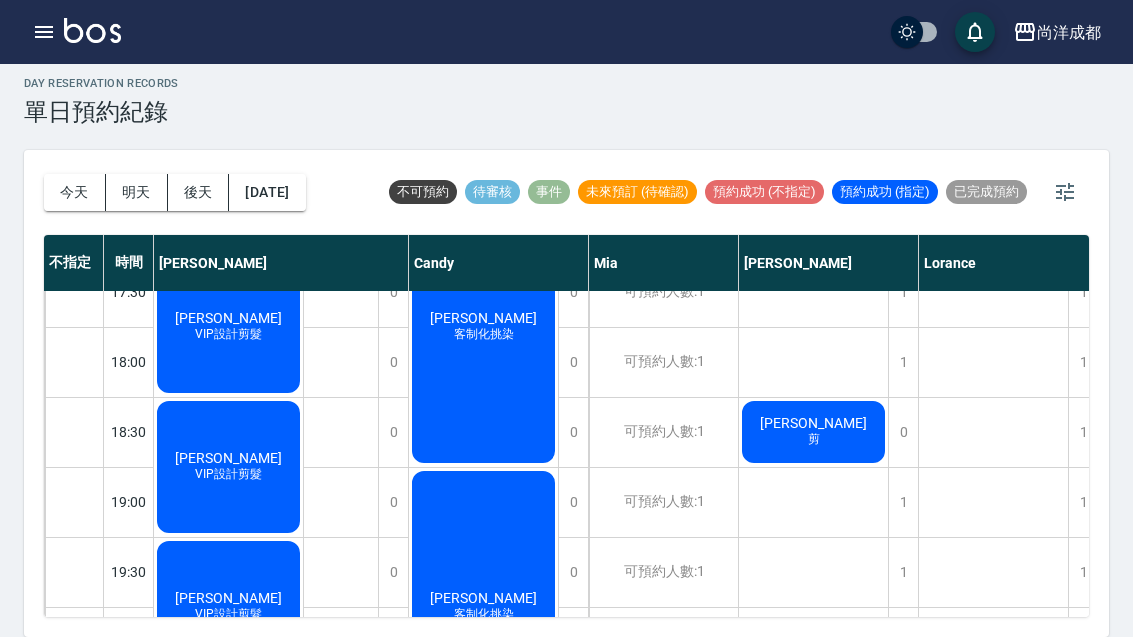 click on "VIP設計剪髮" at bounding box center (229, -541) 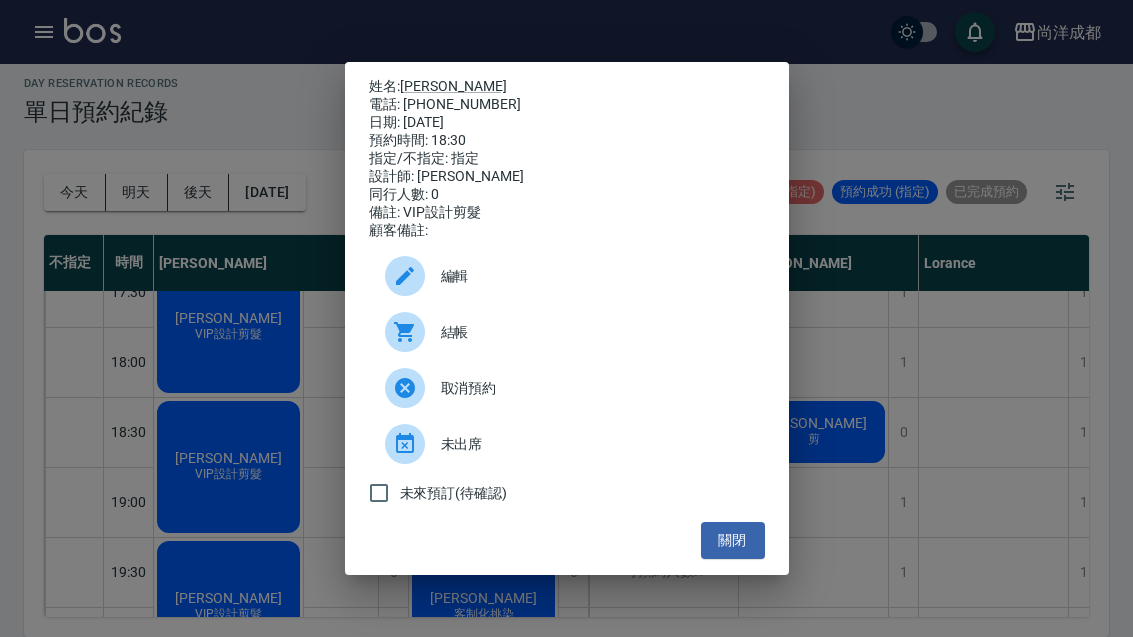 click on "關閉" at bounding box center [733, 540] 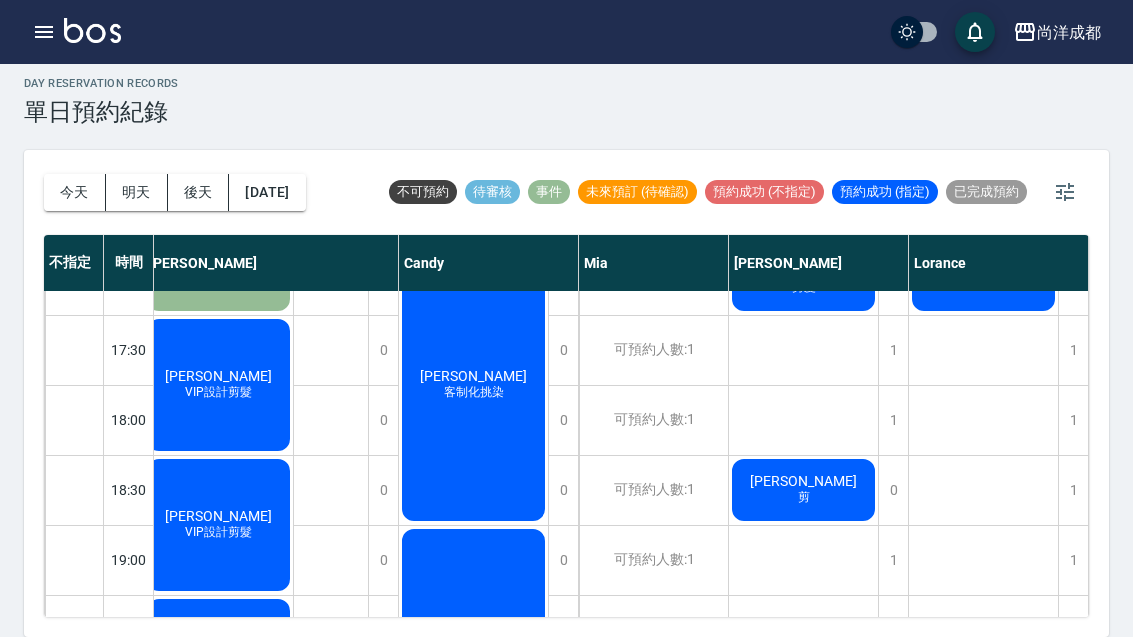 scroll, scrollTop: 1027, scrollLeft: 10, axis: both 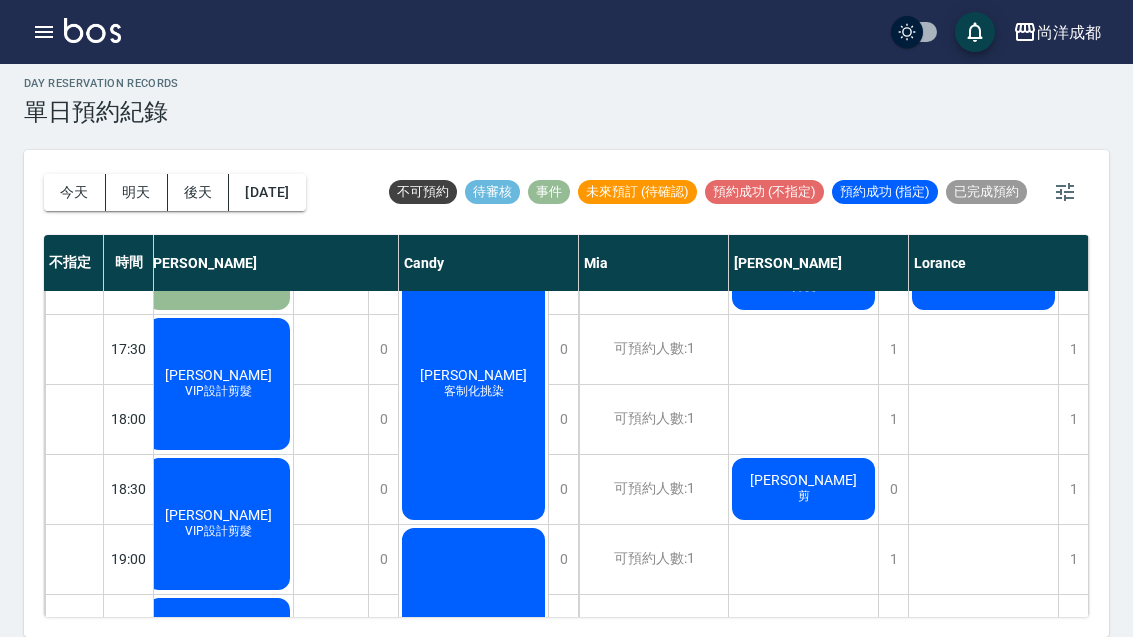 click on "VIP設計剪髮" at bounding box center [219, -484] 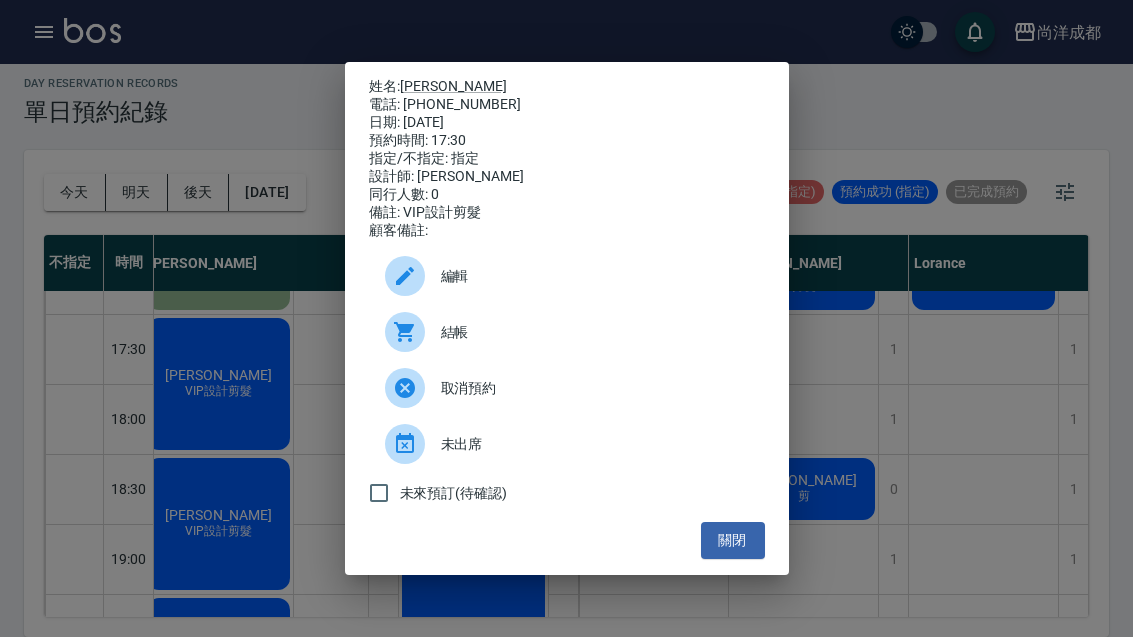 click on "姓名:  [PERSON_NAME] 電話: [PHONE_NUMBER] 日期: [DATE] 預約時間: 17:30 指定/不指定: 指定 設計師: [PERSON_NAME] 同行人數: 0 備註: VIP設計剪髮 顧客備註:  編輯 結帳 取消預約 未出席 未來預訂(待確認) 關閉" at bounding box center (566, 318) 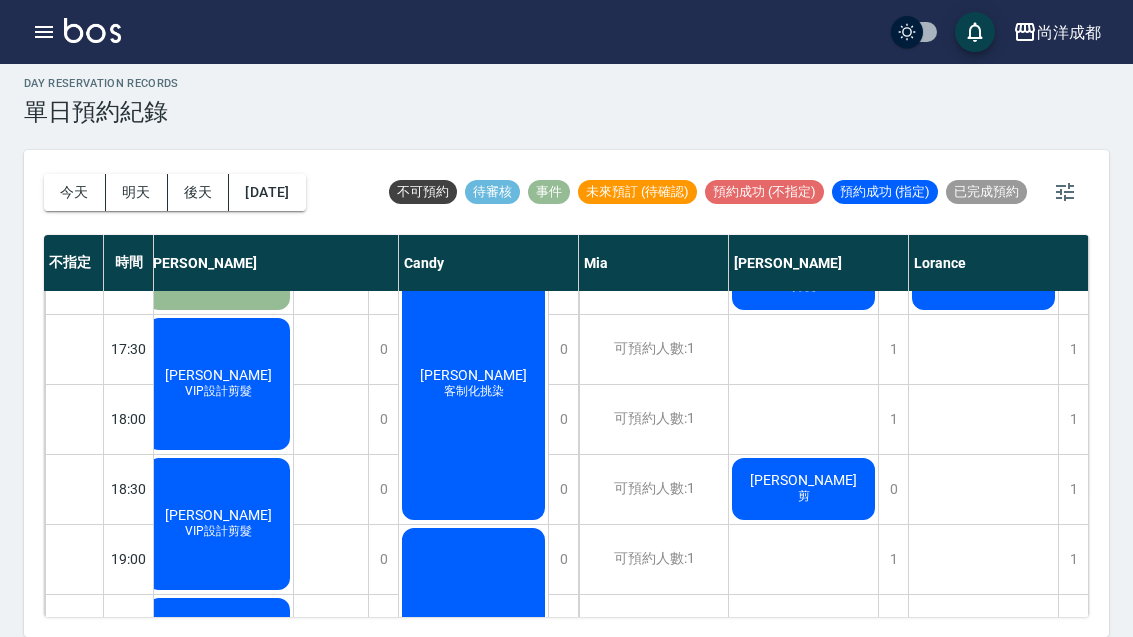 click on "VIP設計剪髮" at bounding box center (219, -484) 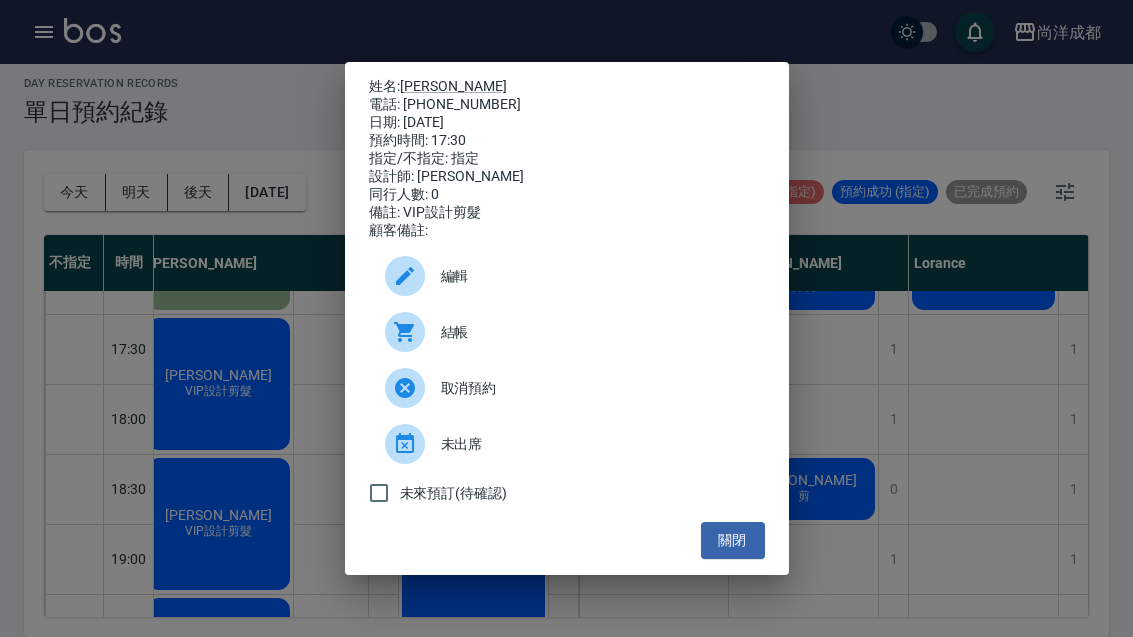 click on "關閉" at bounding box center [733, 540] 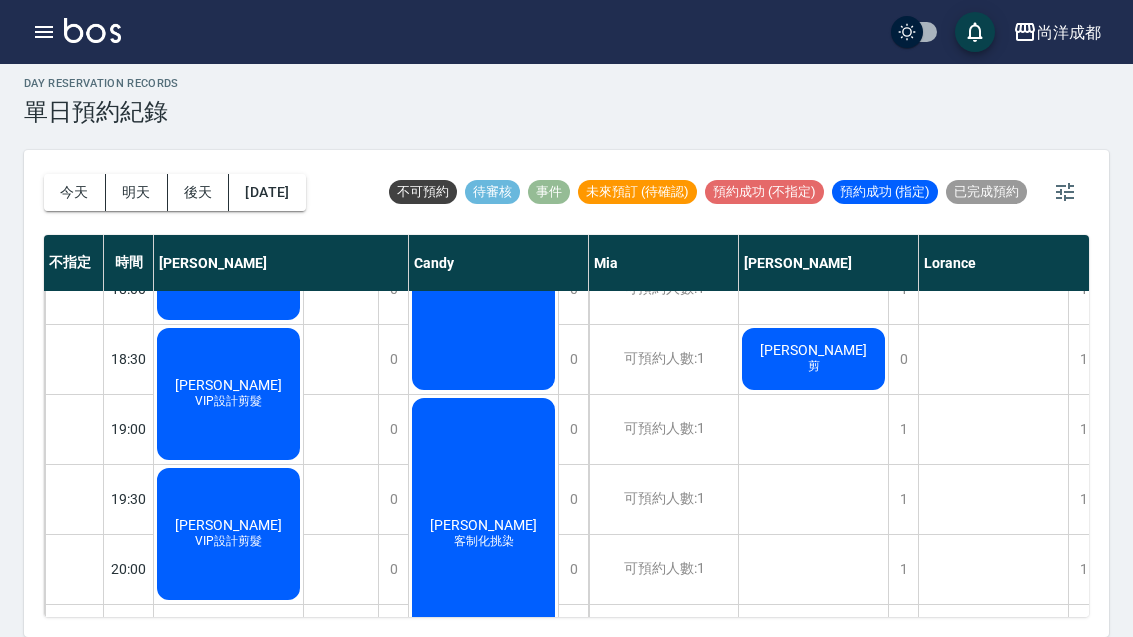 scroll, scrollTop: 1156, scrollLeft: 0, axis: vertical 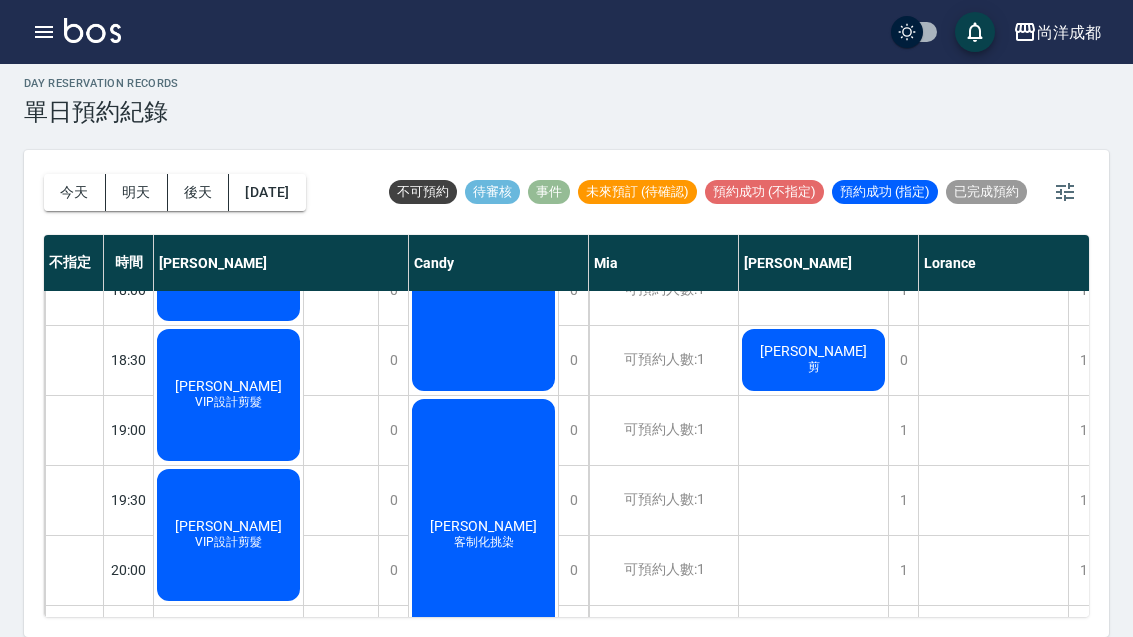 click 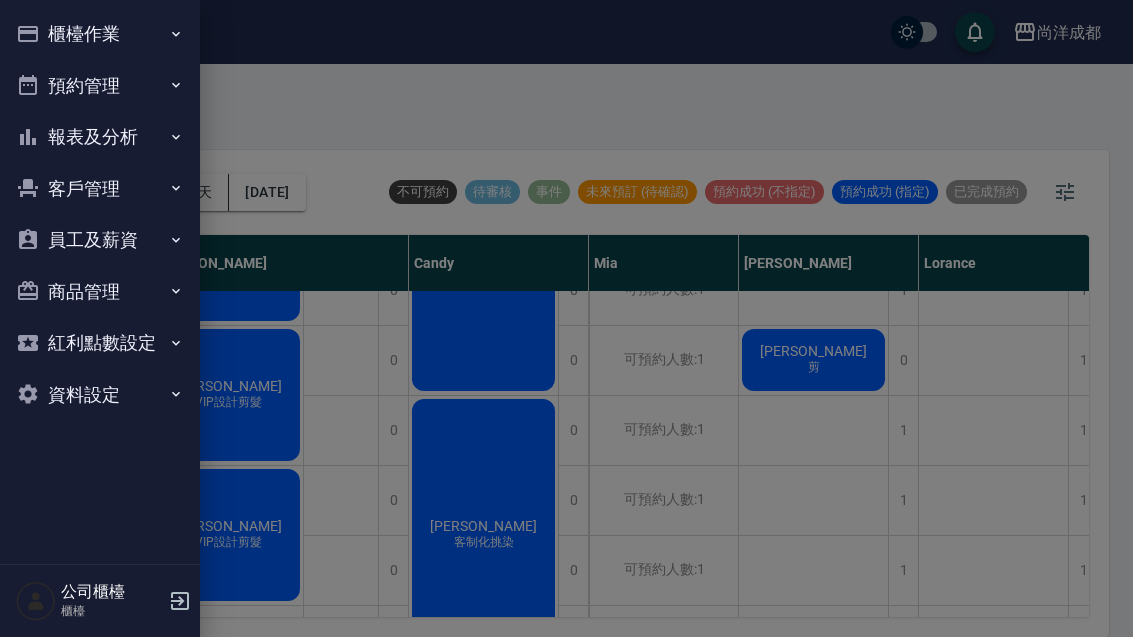 click on "員工及薪資" at bounding box center [100, 240] 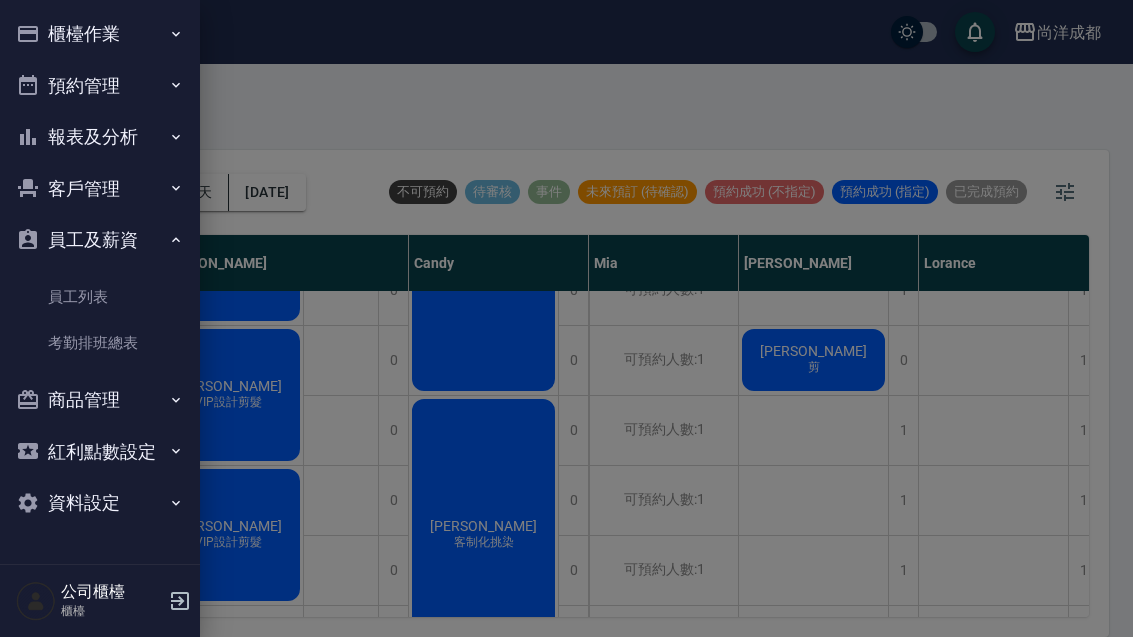 click on "員工及薪資" at bounding box center [100, 240] 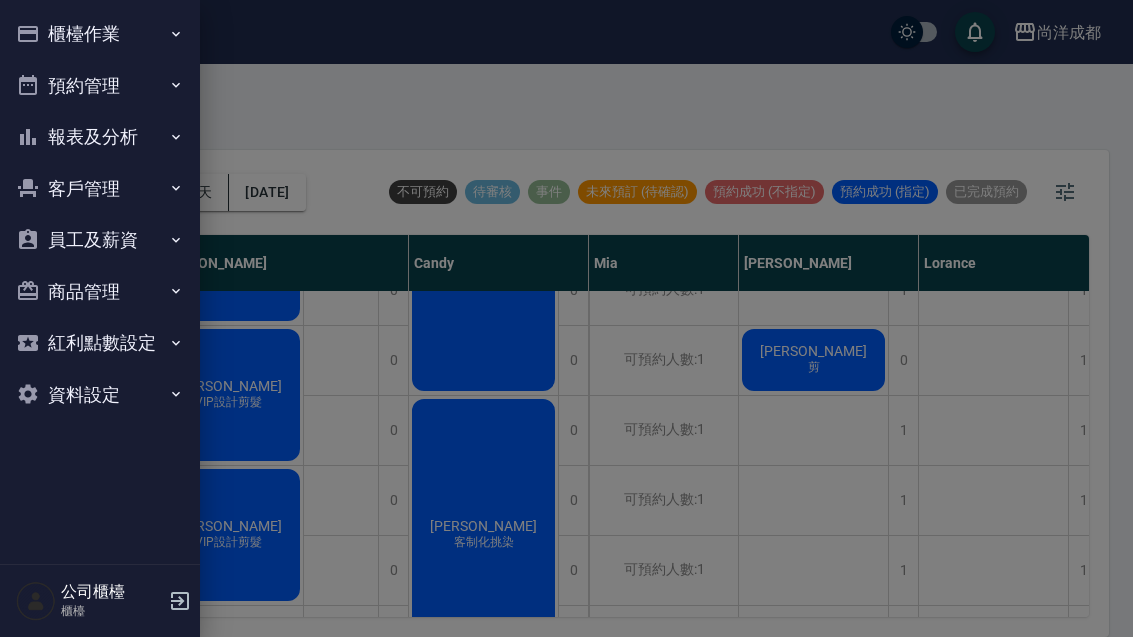 click on "預約管理" at bounding box center [100, 86] 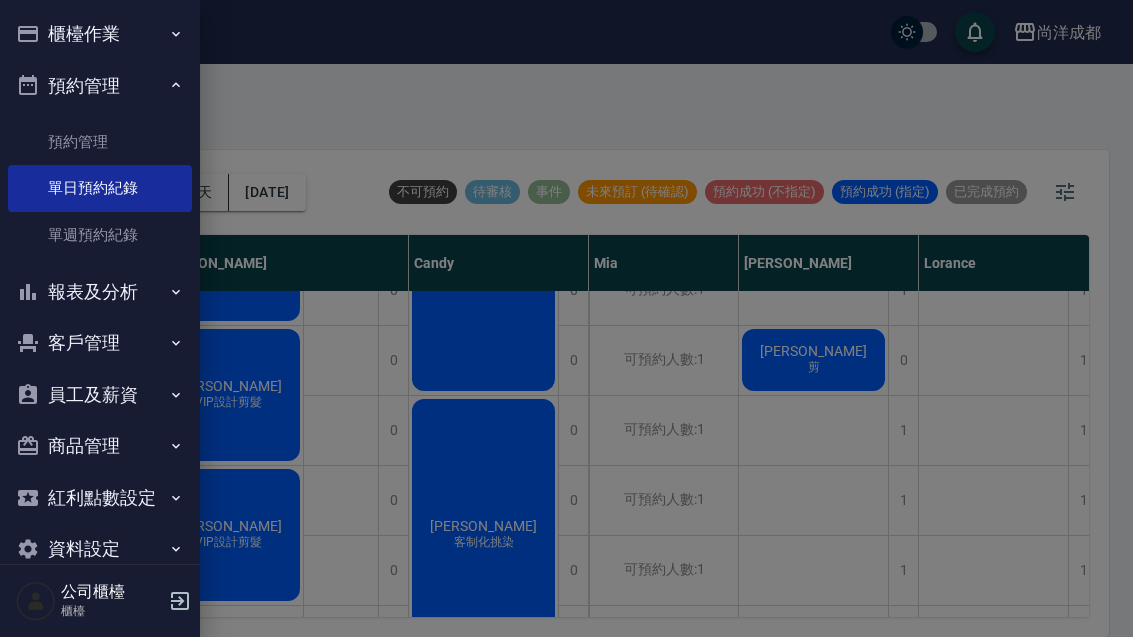 click on "報表及分析" at bounding box center (100, 292) 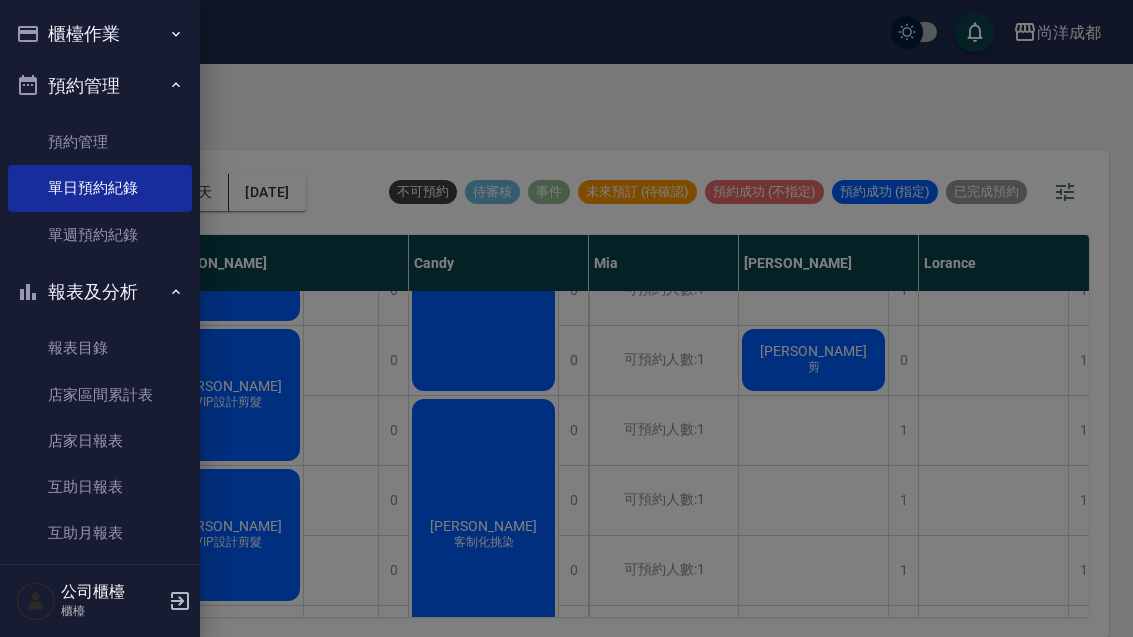 click on "報表及分析" at bounding box center [100, 292] 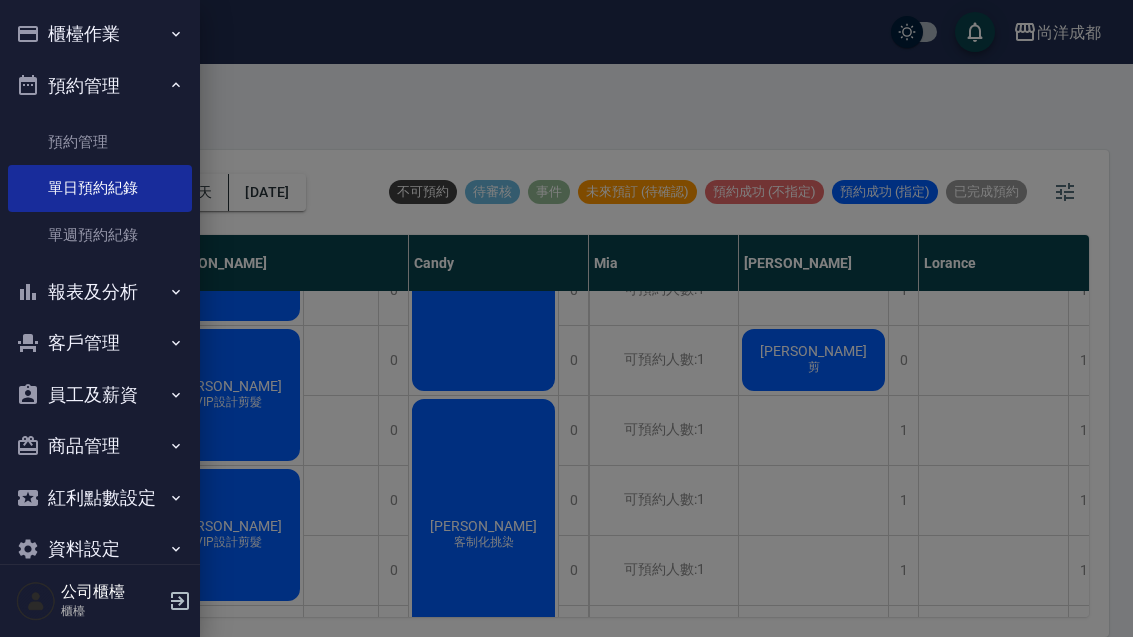 click on "單週預約紀錄" at bounding box center [100, 235] 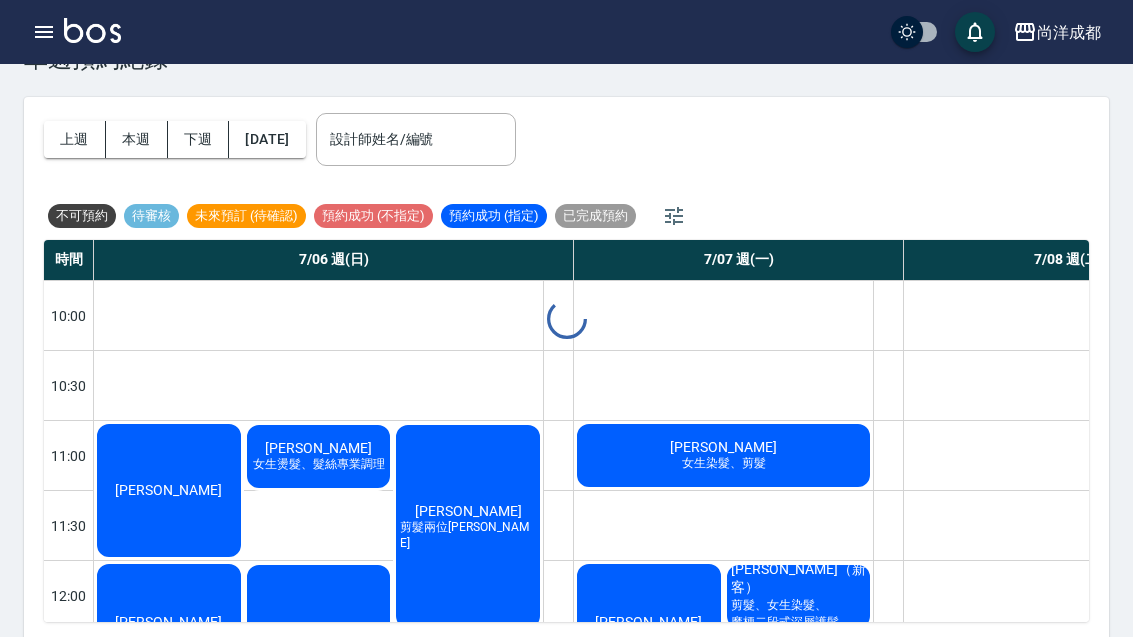 scroll, scrollTop: 0, scrollLeft: 0, axis: both 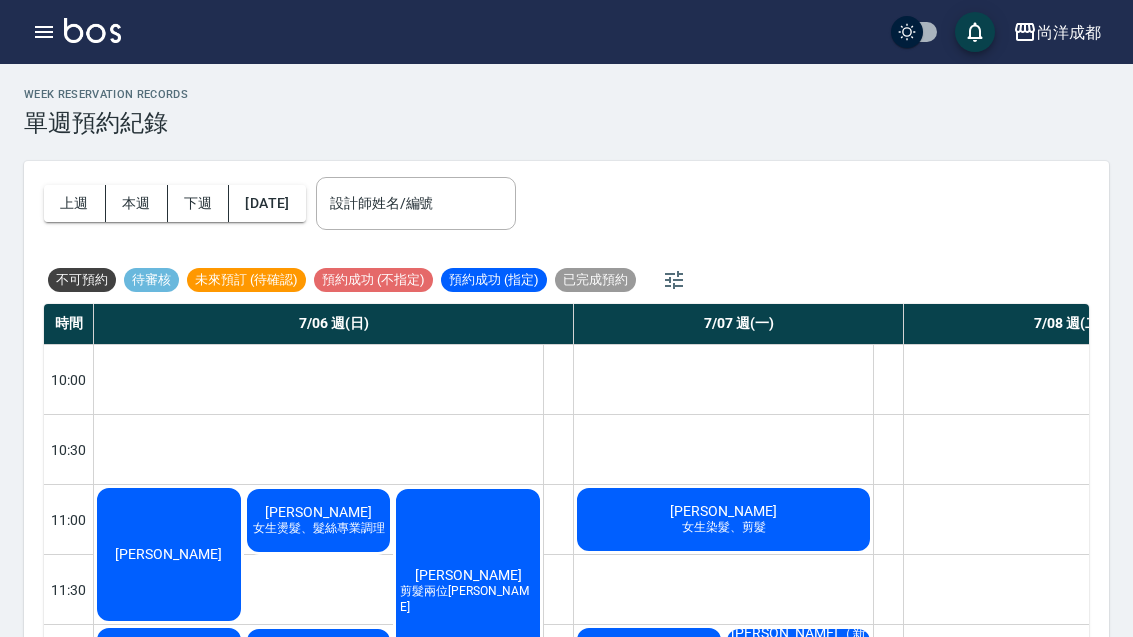 click on "WEEK RESERVATION RECORDS 單週預約紀錄 上週 本週 下週 [DATE] 設計師姓名/編號 設計師姓名/編號 不可預約 待審核 未來預訂 (待確認) 預約成功 (不指定) 預約成功 (指定) 已完成預約 時間 7/06 週(日) 7/07 週(一) 7/08 週(二) 7/09 週(三) 7/10 週(四) 7/11 週(五) 7/12 週(六) 10:00 10:30 11:00 11:30 12:00 12:30 13:00 13:30 14:00 14:30 15:00 15:30 16:00 16:30 17:00 17:30 18:00 18:30 19:00 19:30 20:00 20:30 21:00 [PERSON_NAME] [PERSON_NAME] 女生燙髮、髮絲專業調理 [PERSON_NAME] 剪髮兩位[PERSON_NAME] [PERSON_NAME] VIP設計剪髮 [PERSON_NAME] [PERSON_NAME] 剪髮 [PERSON_NAME] 剪髮 [PERSON_NAME] 學生/VIP [PERSON_NAME]VIP設計剪髮 [PERSON_NAME] VIP設計剪髮 [PERSON_NAME] [PERSON_NAME] [PERSON_NAME] 剪髮 [PERSON_NAME] [PERSON_NAME] 剪髮 [PERSON_NAME] 兩位護髮 [PERSON_NAME] VIP設計剪髮 [PERSON_NAME] 女生染髮、剪髮 [PERSON_NAME]設計剪髮 [PERSON_NAME]（新客） 剪髮、女生染髮、魔梗二段式深層護髮 [PERSON_NAME] VIP設計剪髮 [PERSON_NAME] 冷塑燙 [PERSON_NAME] 客制化挑染 Mr" at bounding box center (566, 385) 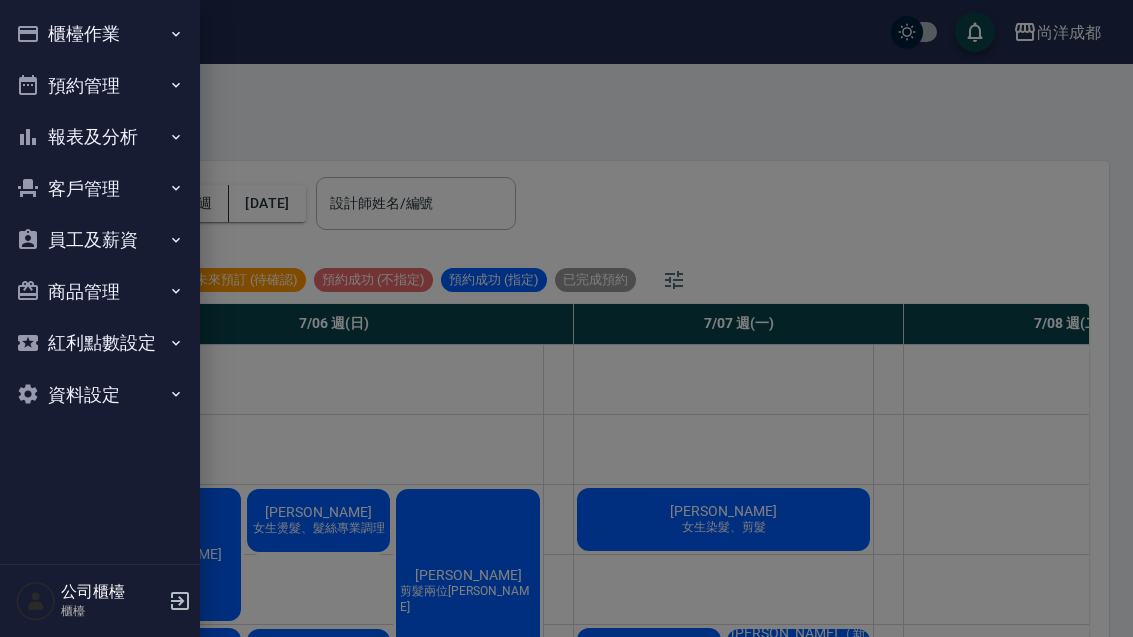 click on "客戶管理" at bounding box center [100, 189] 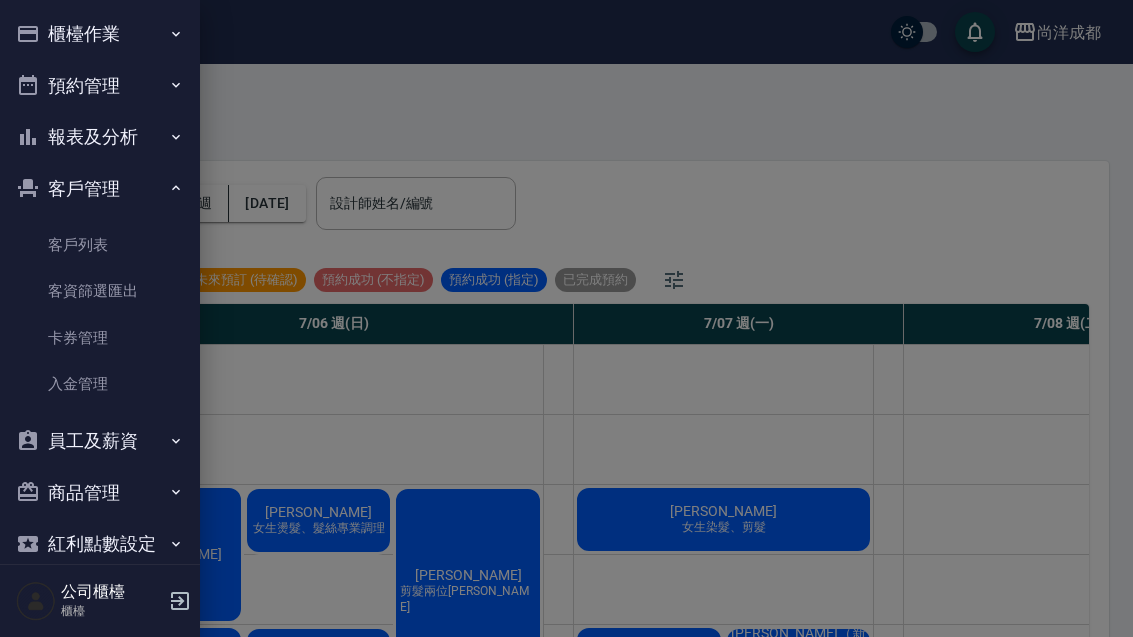 click on "客戶列表" at bounding box center (100, 245) 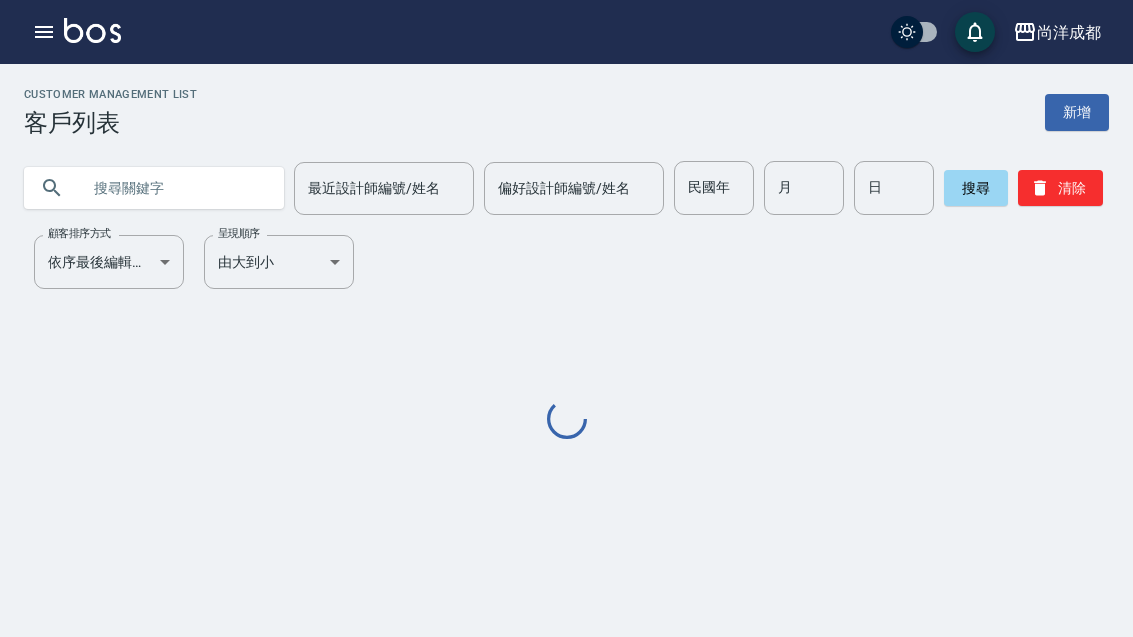 click at bounding box center [174, 188] 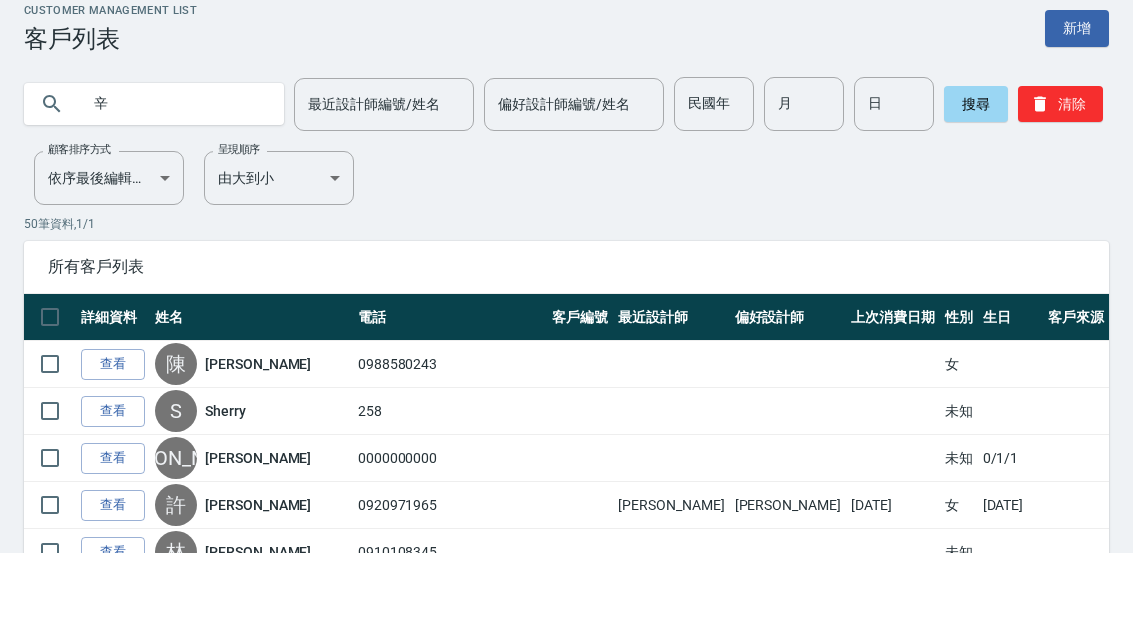 type on "辛" 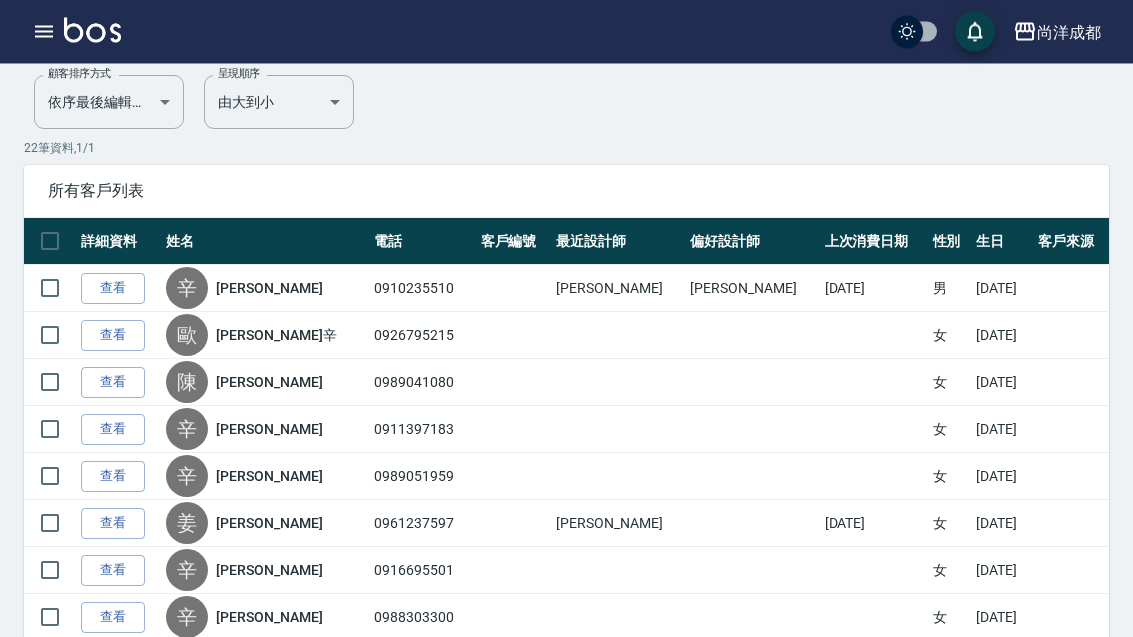 scroll, scrollTop: 161, scrollLeft: 0, axis: vertical 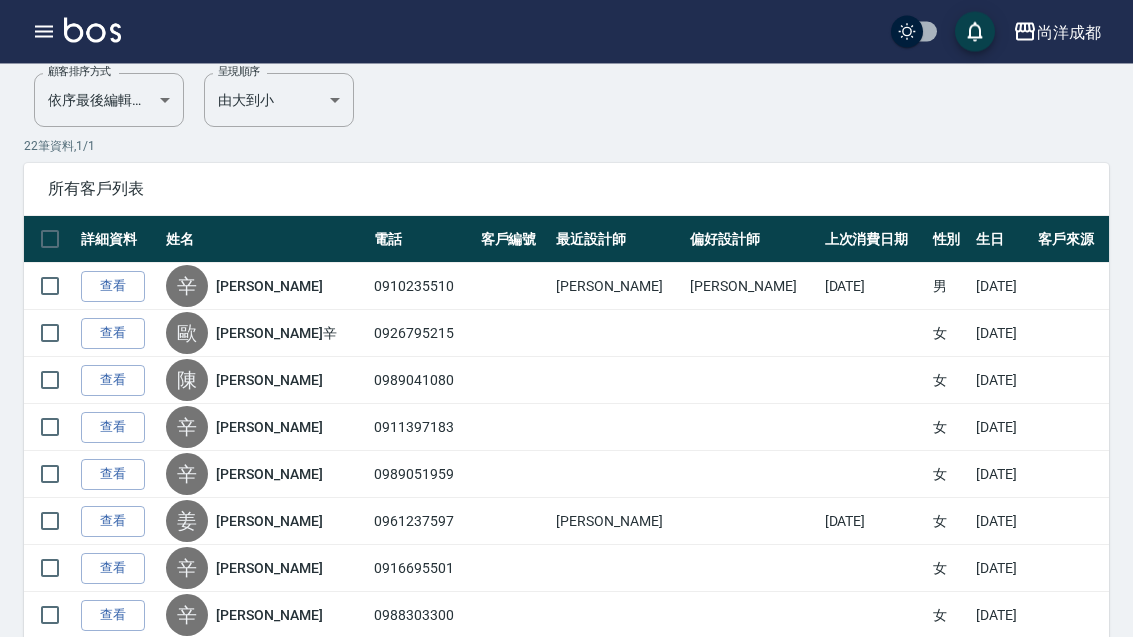 click on "[PERSON_NAME]" at bounding box center [618, 287] 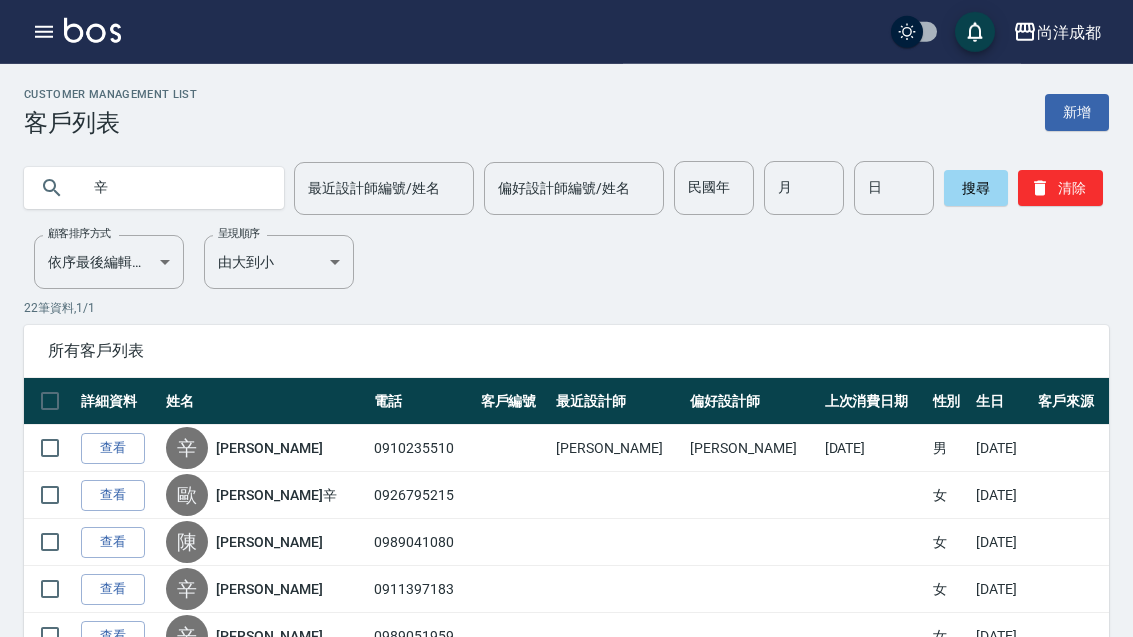 scroll, scrollTop: 31, scrollLeft: 0, axis: vertical 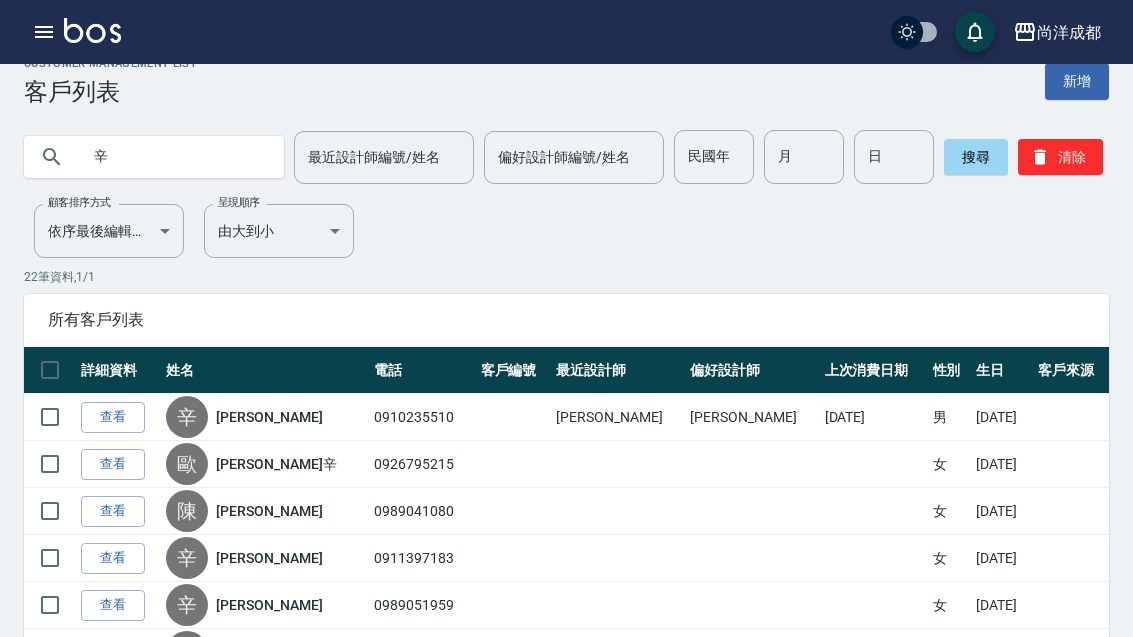 click on "查看" at bounding box center [113, 417] 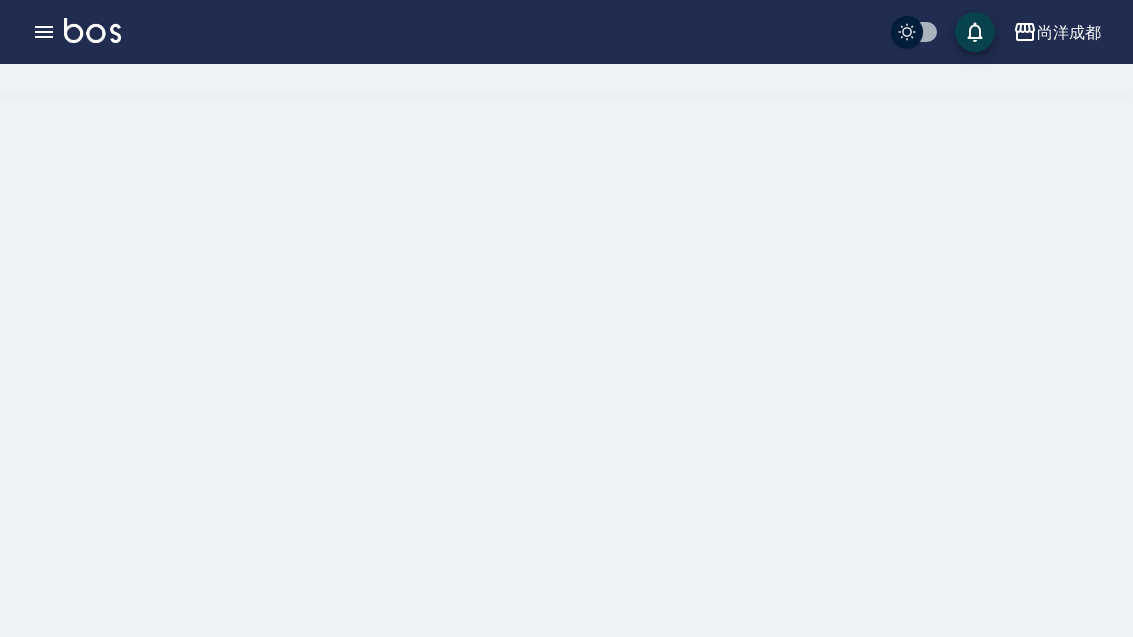 scroll, scrollTop: 0, scrollLeft: 0, axis: both 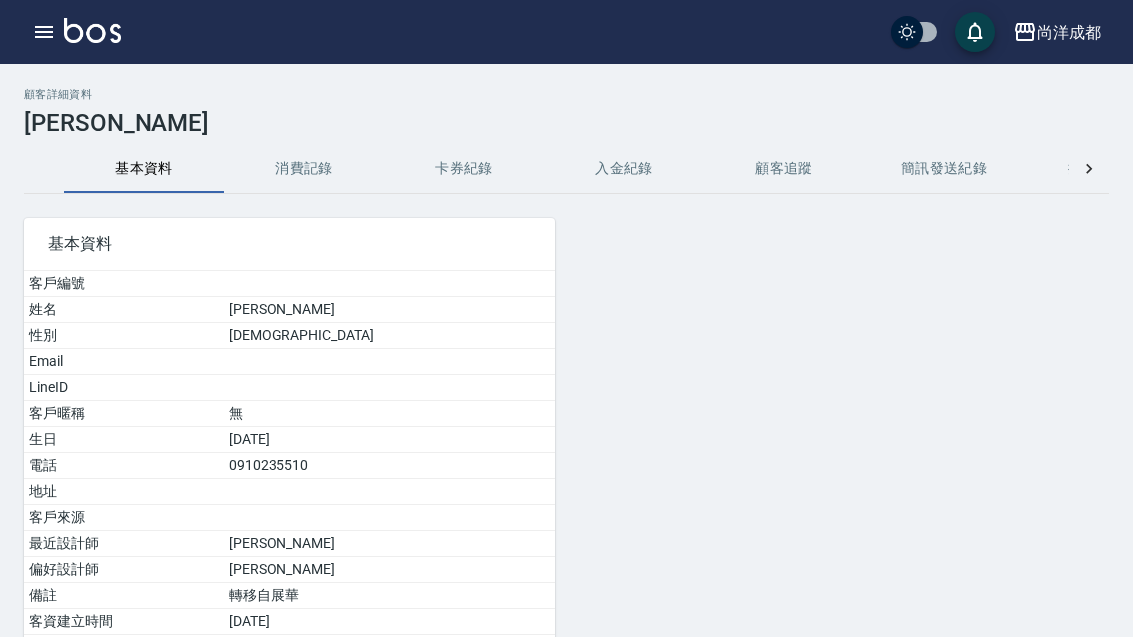 click on "消費記錄" at bounding box center [304, 169] 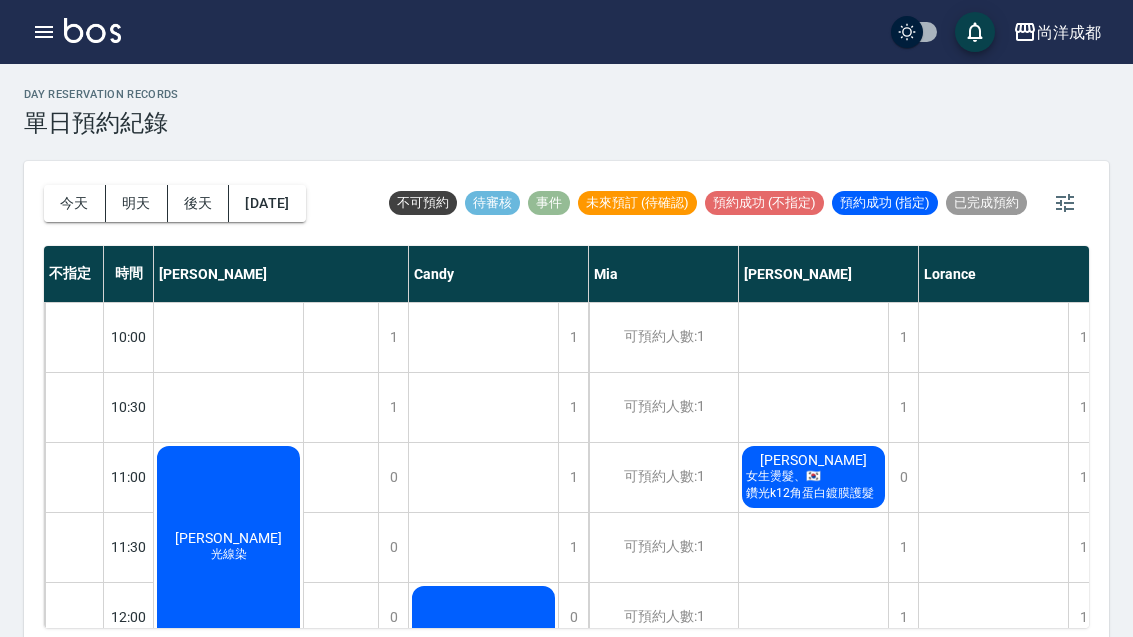 scroll, scrollTop: 69, scrollLeft: 0, axis: vertical 